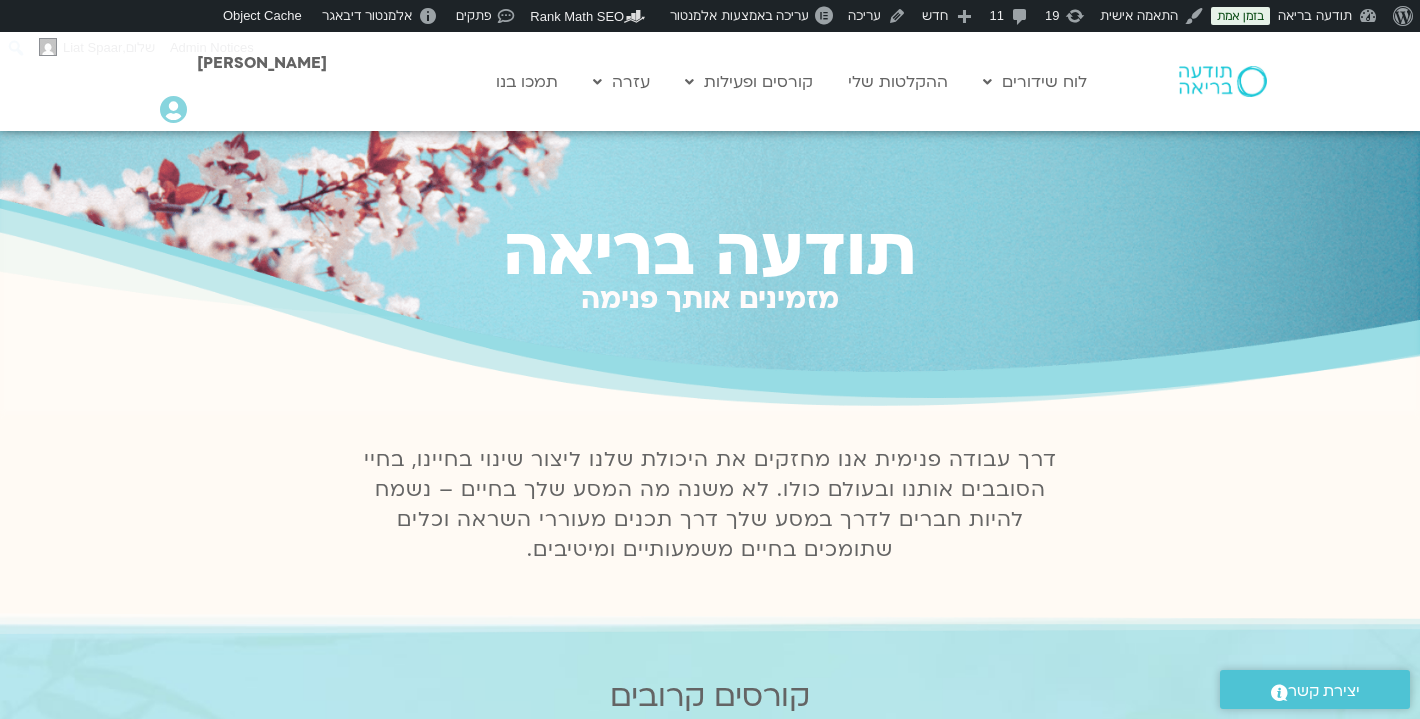 scroll, scrollTop: 0, scrollLeft: 0, axis: both 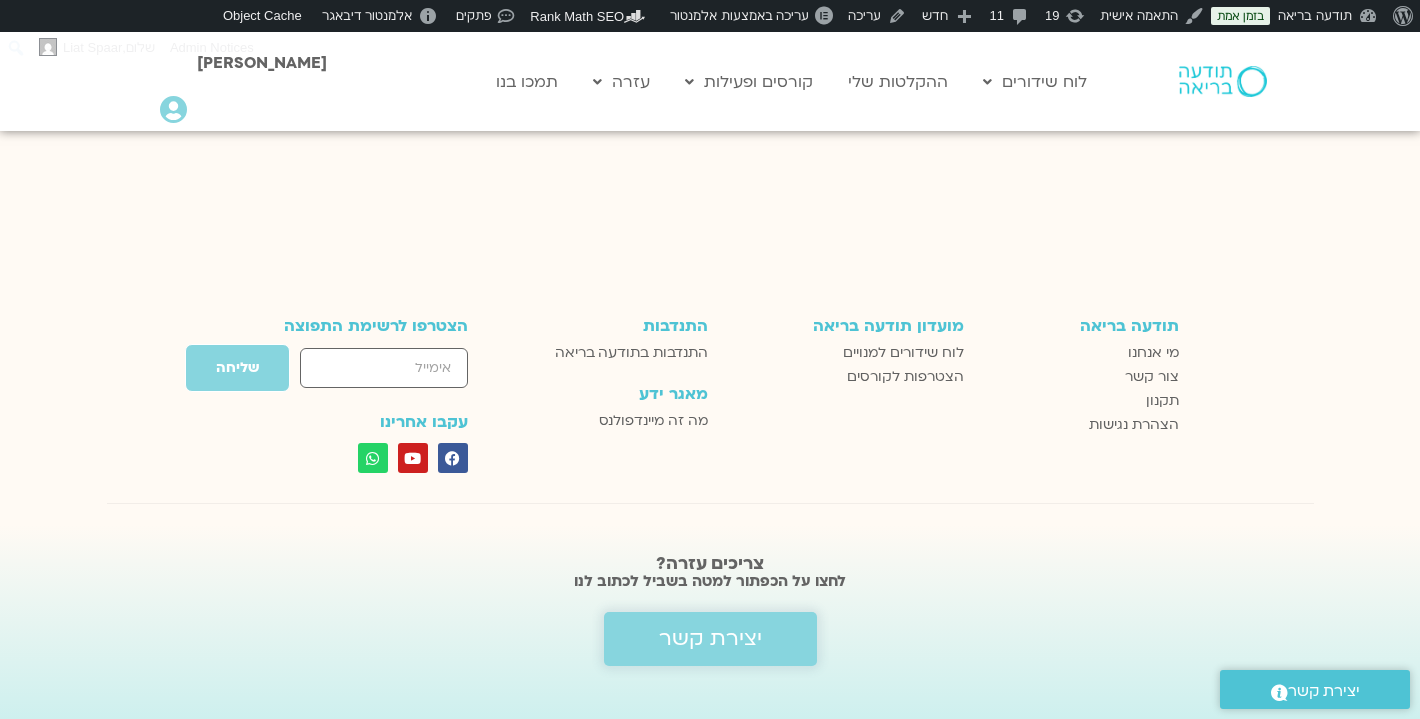 click on "יצירת קשר" at bounding box center (710, 639) 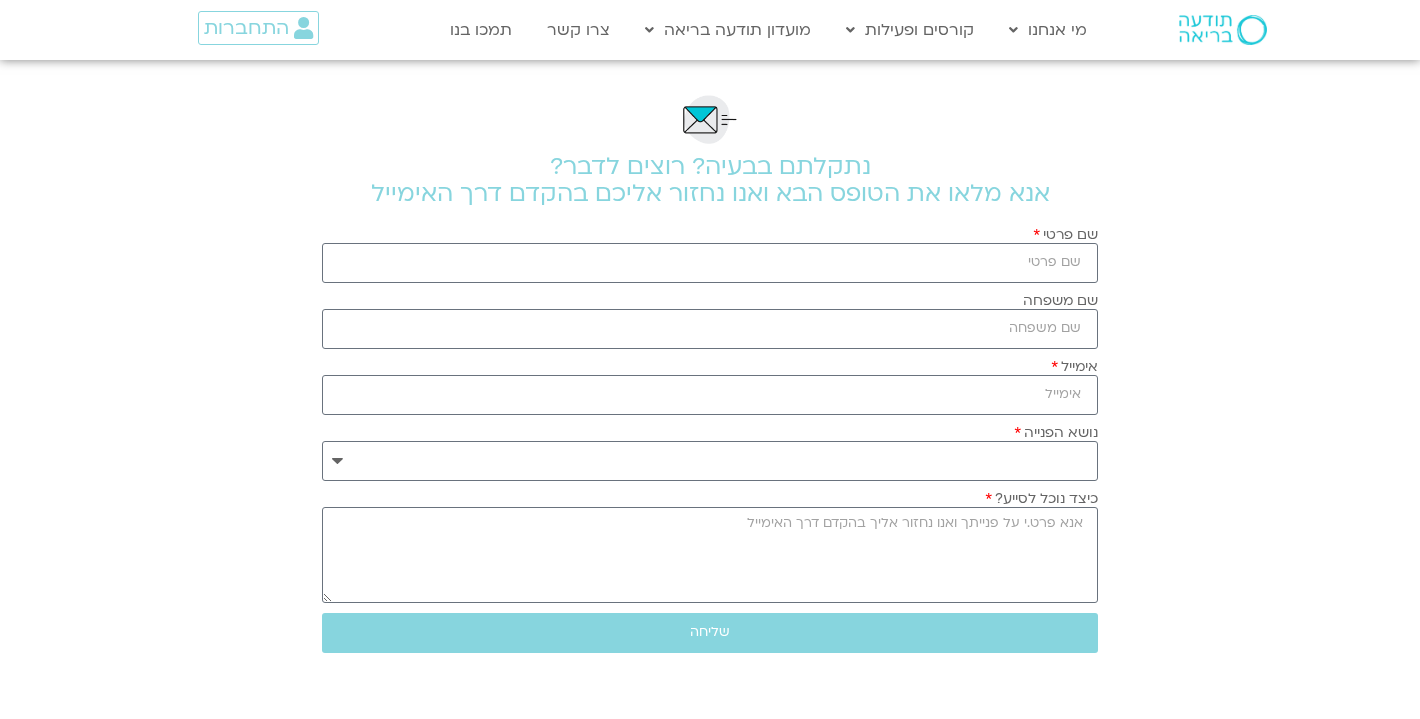 scroll, scrollTop: 0, scrollLeft: 0, axis: both 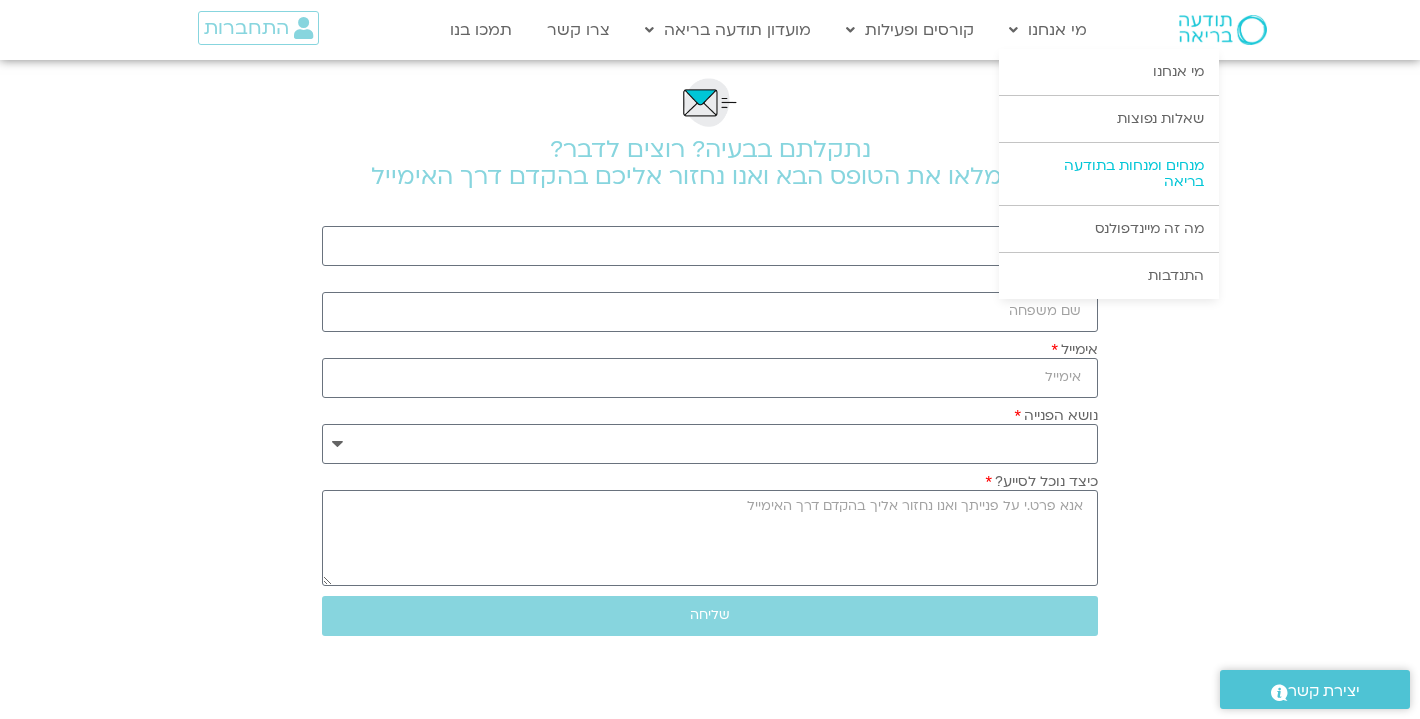 click on "מנחים ומנחות בתודעה בריאה" at bounding box center (1109, 174) 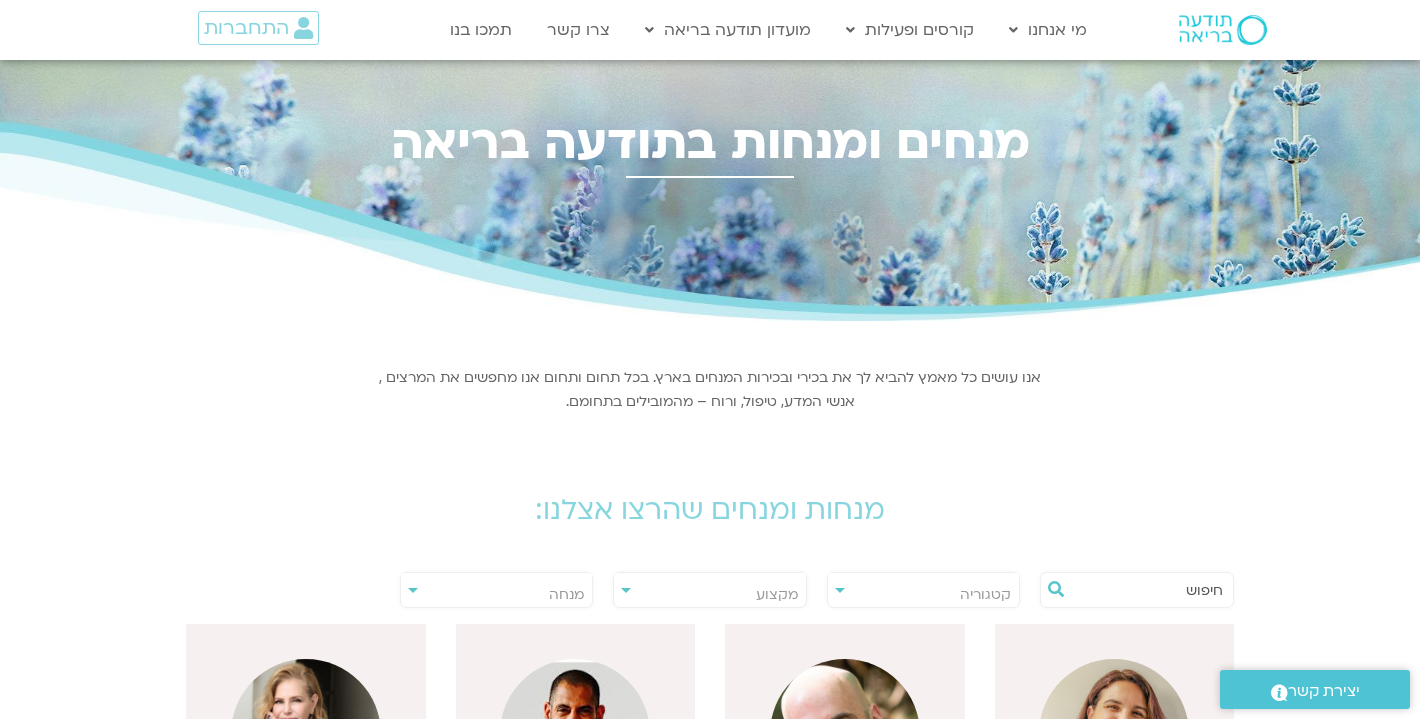 scroll, scrollTop: 0, scrollLeft: 0, axis: both 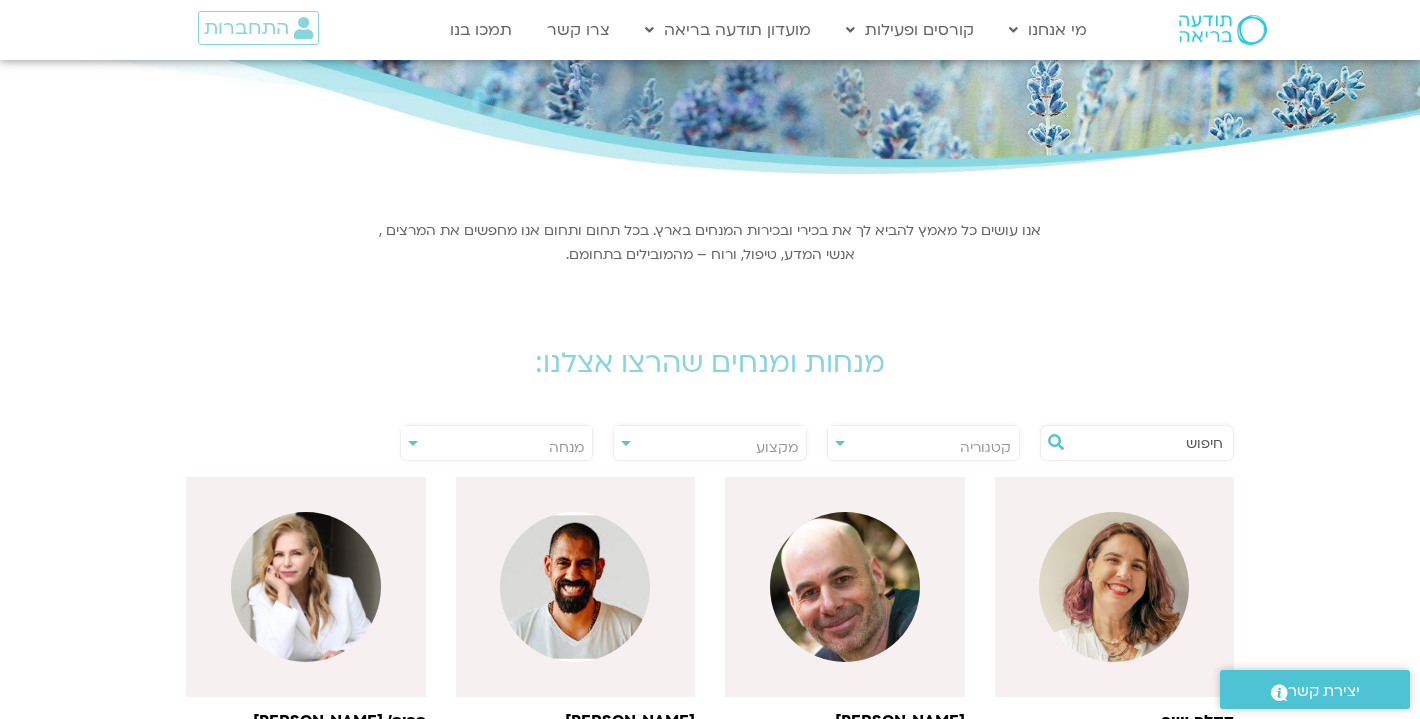 click at bounding box center [1147, 443] 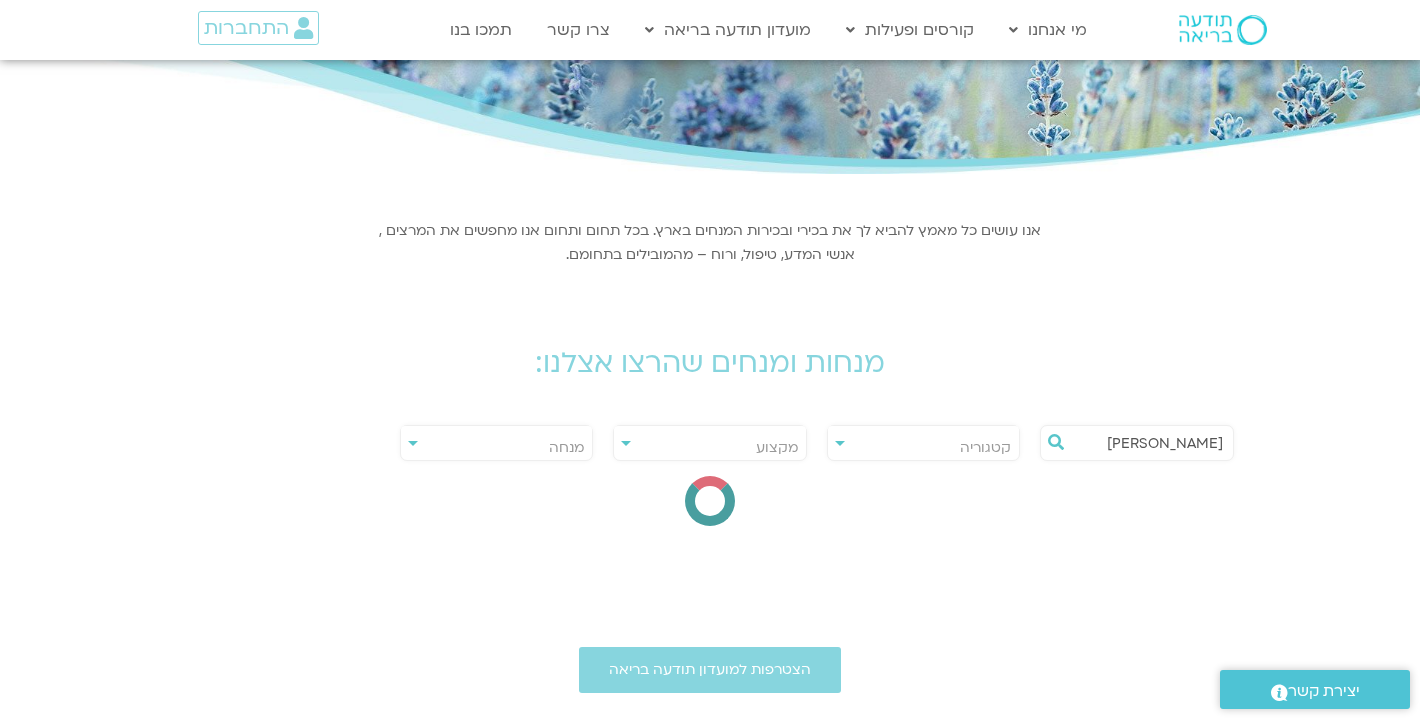 type on "ברוך" 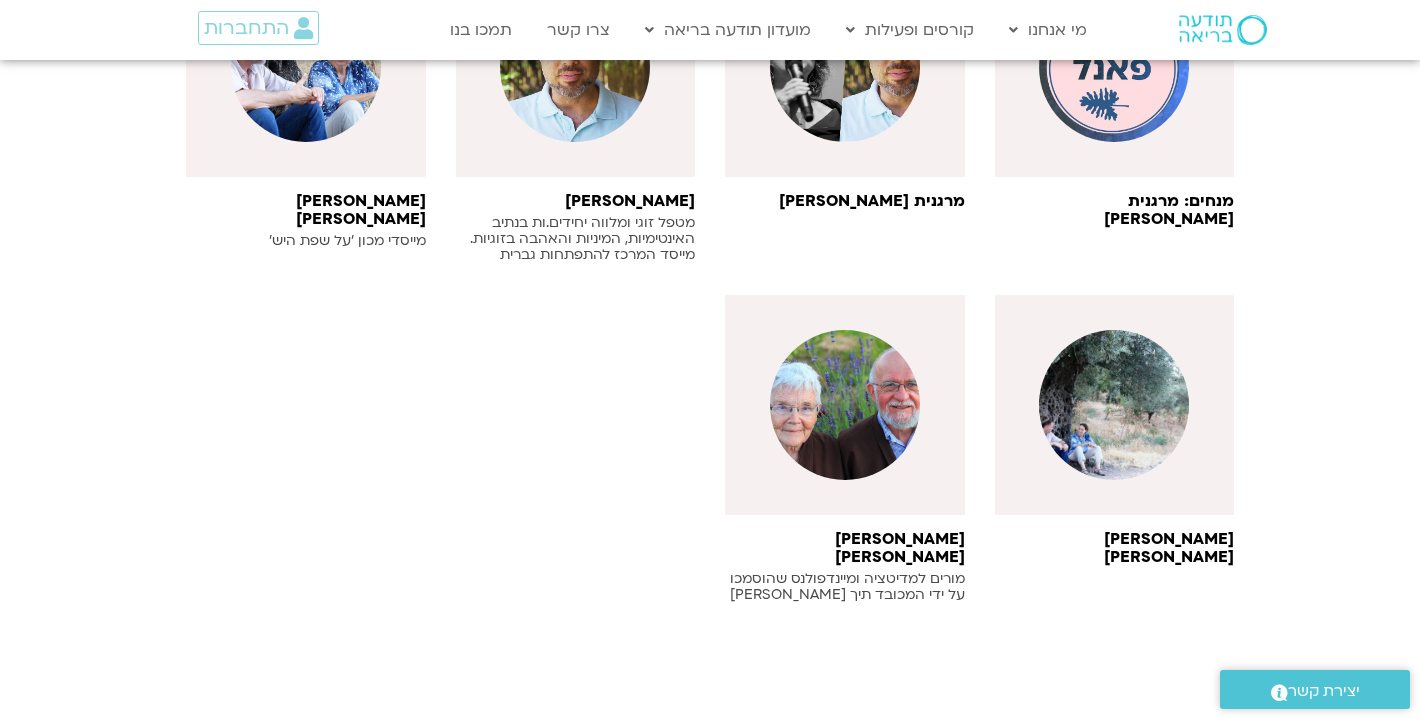 scroll, scrollTop: 670, scrollLeft: 0, axis: vertical 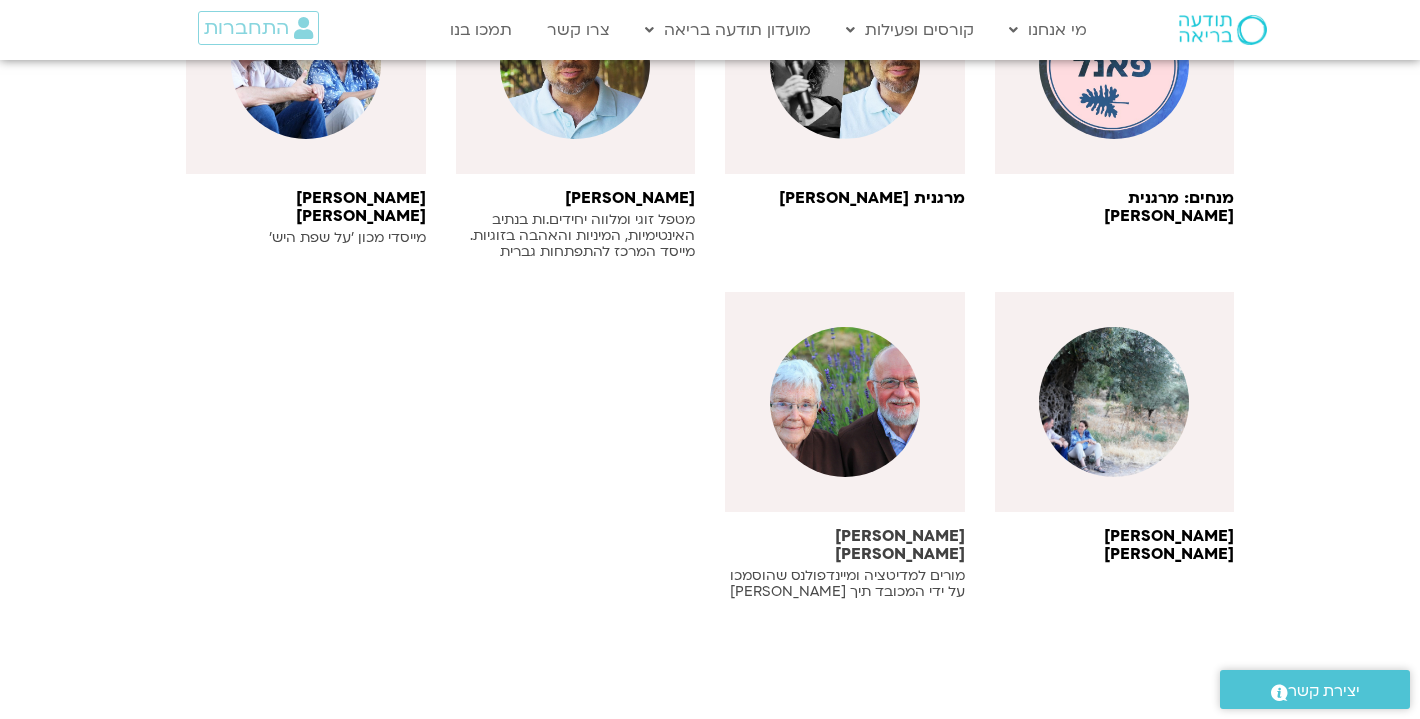 click at bounding box center (845, 402) 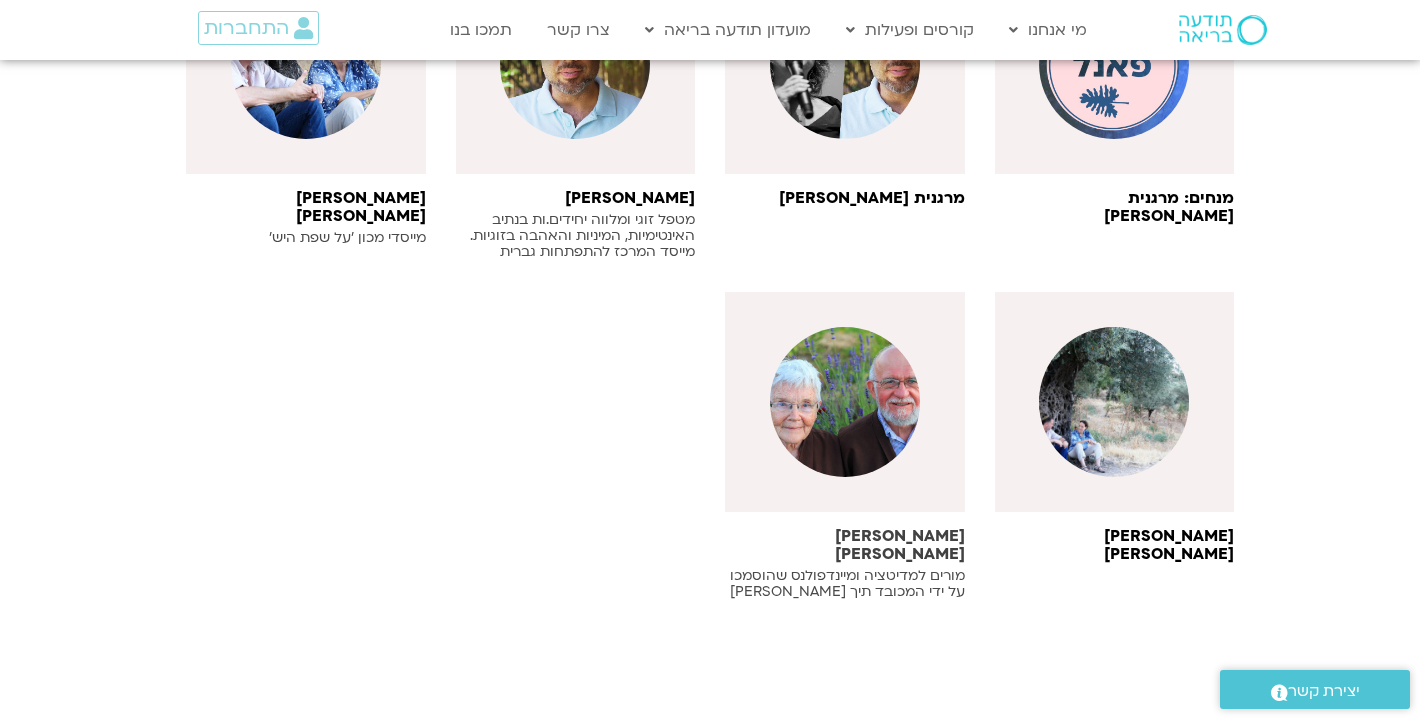 click on "ברוך ושילה שלו" at bounding box center [845, 545] 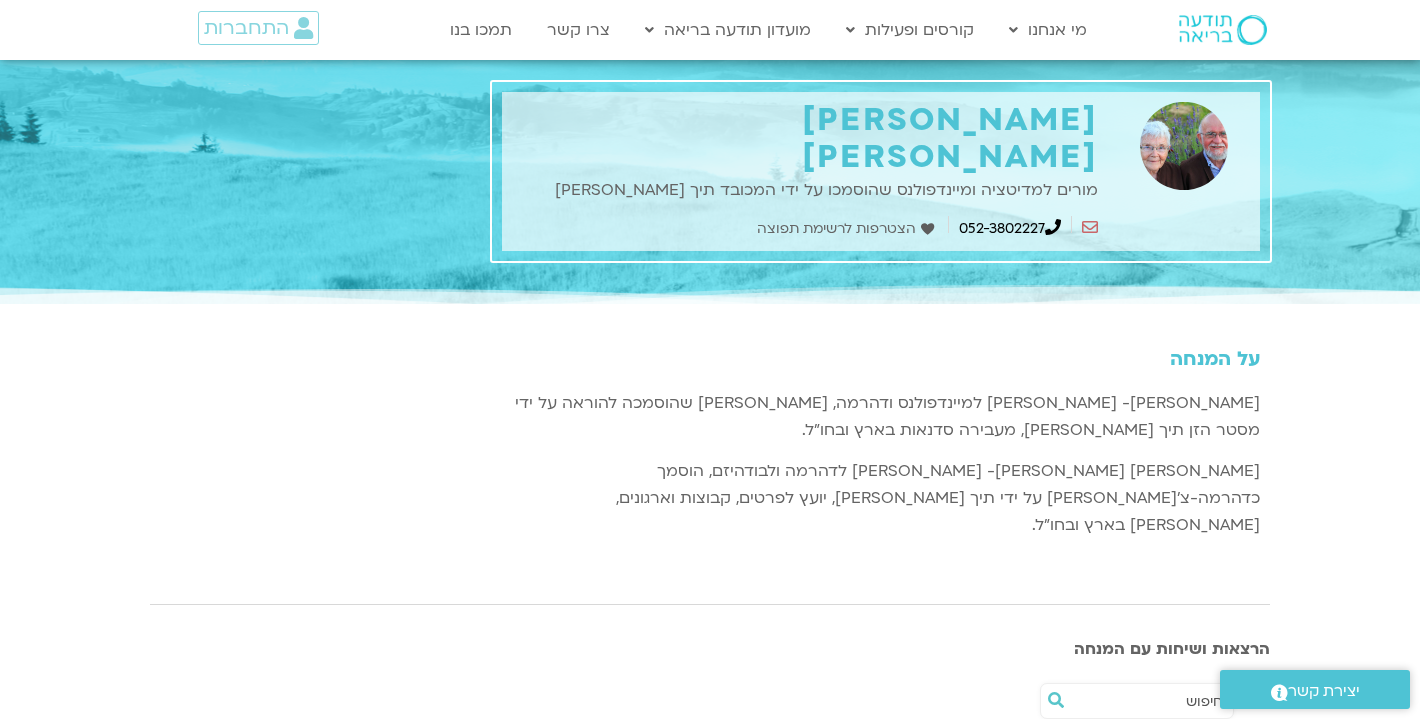 scroll, scrollTop: 0, scrollLeft: 0, axis: both 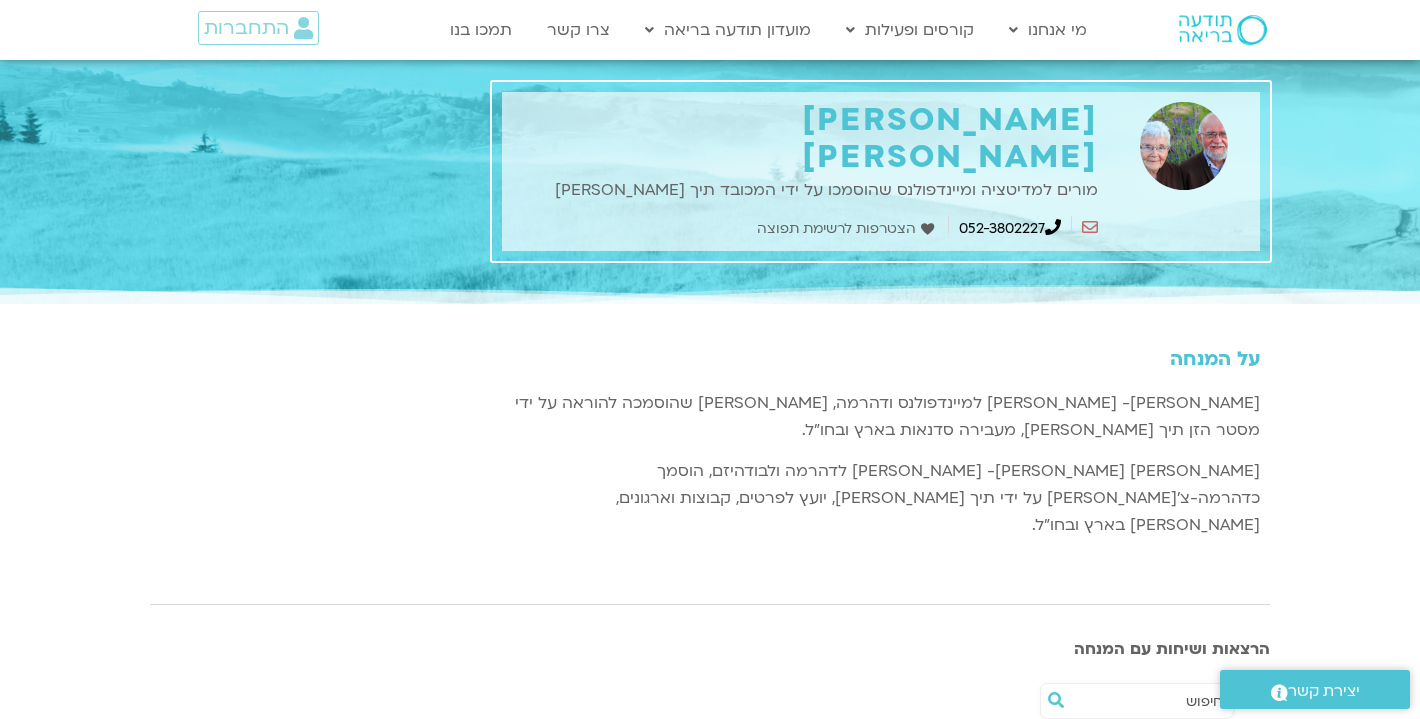 click at bounding box center (1223, 30) 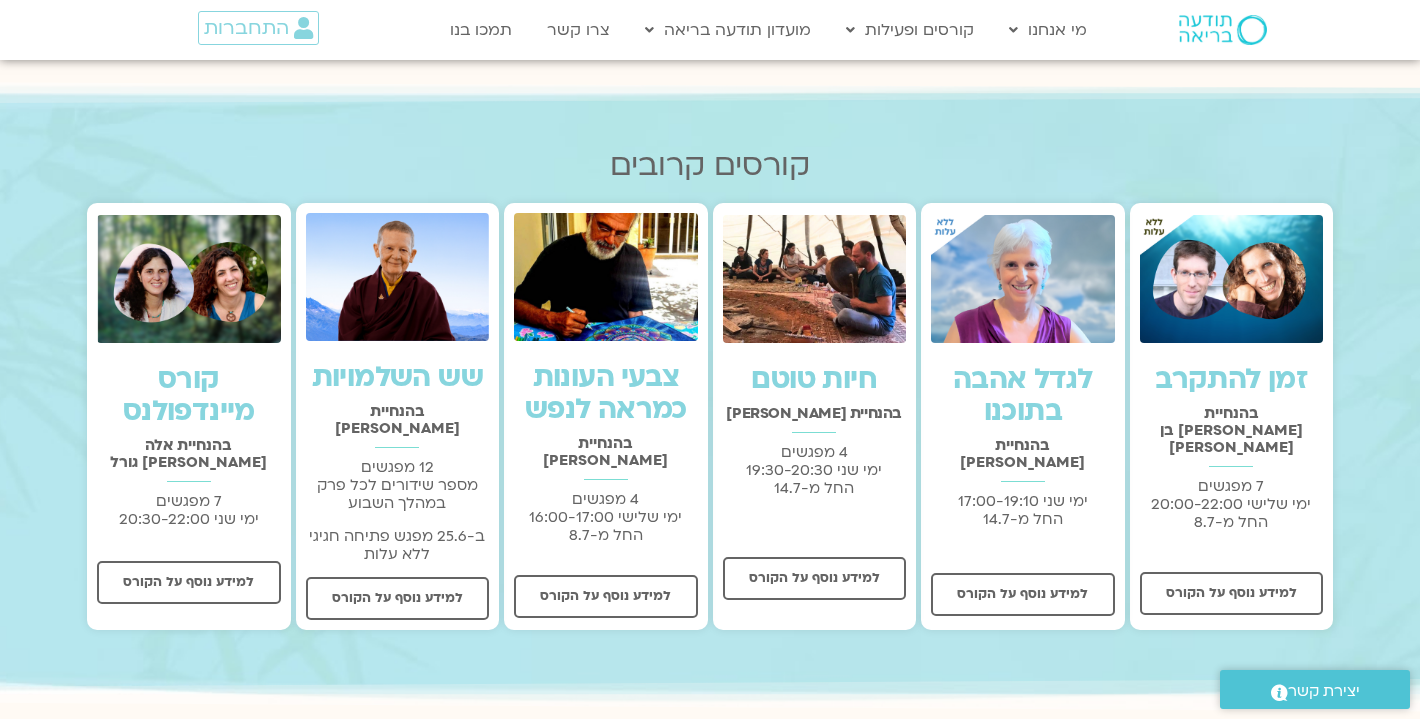 scroll, scrollTop: 0, scrollLeft: 0, axis: both 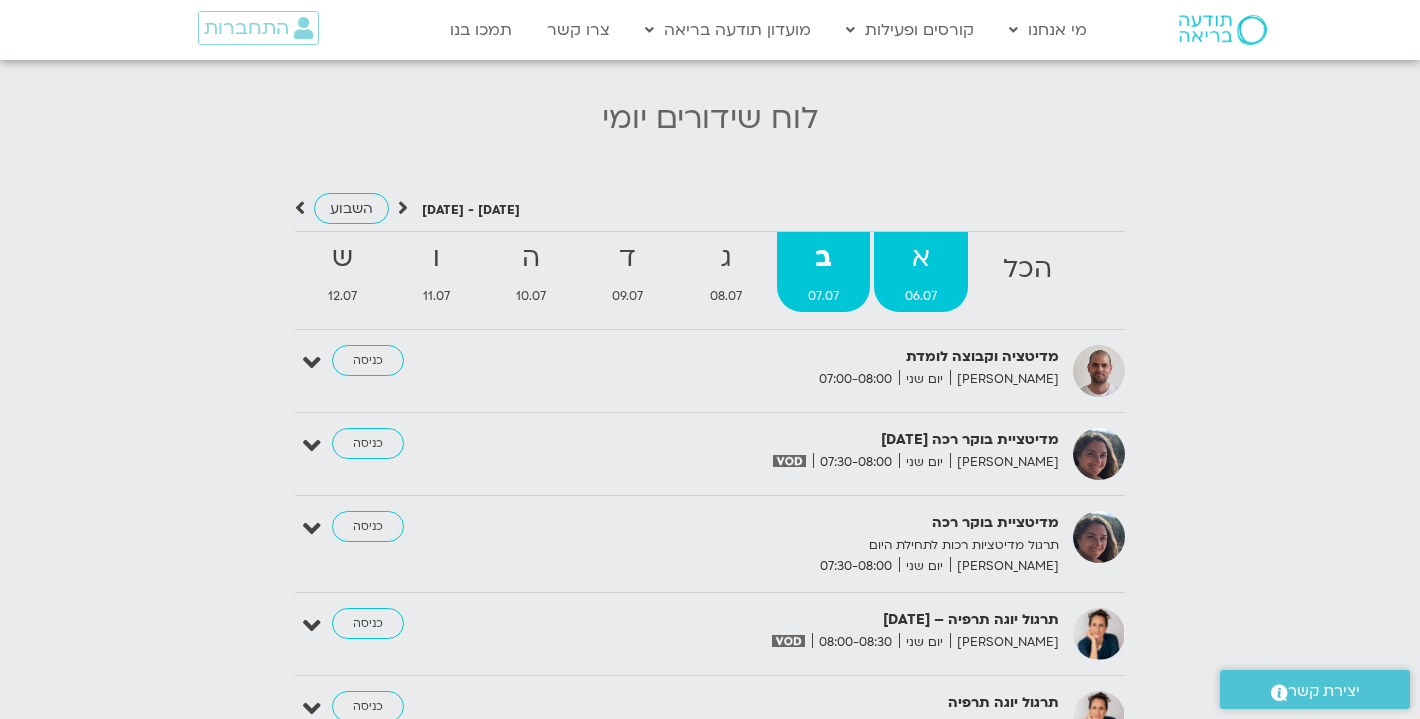 click on "א" at bounding box center [921, 258] 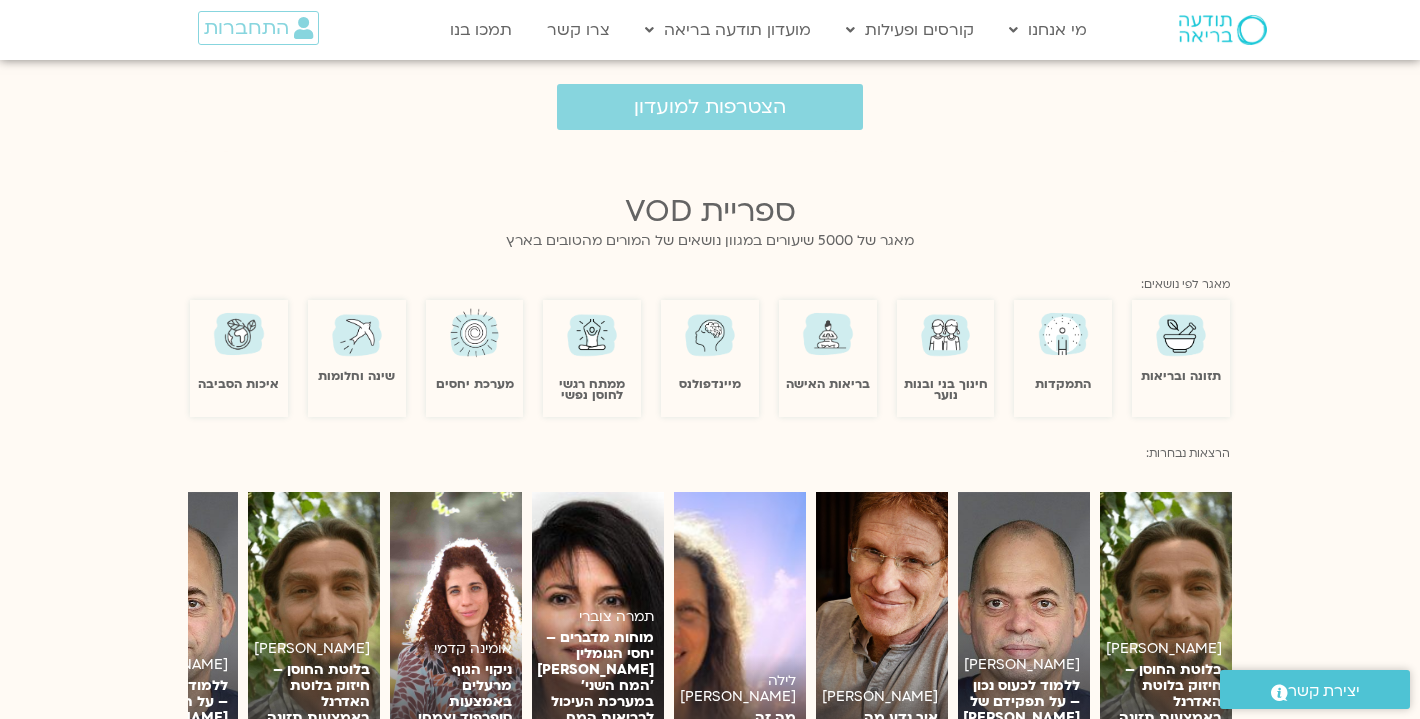 scroll, scrollTop: 1425, scrollLeft: 0, axis: vertical 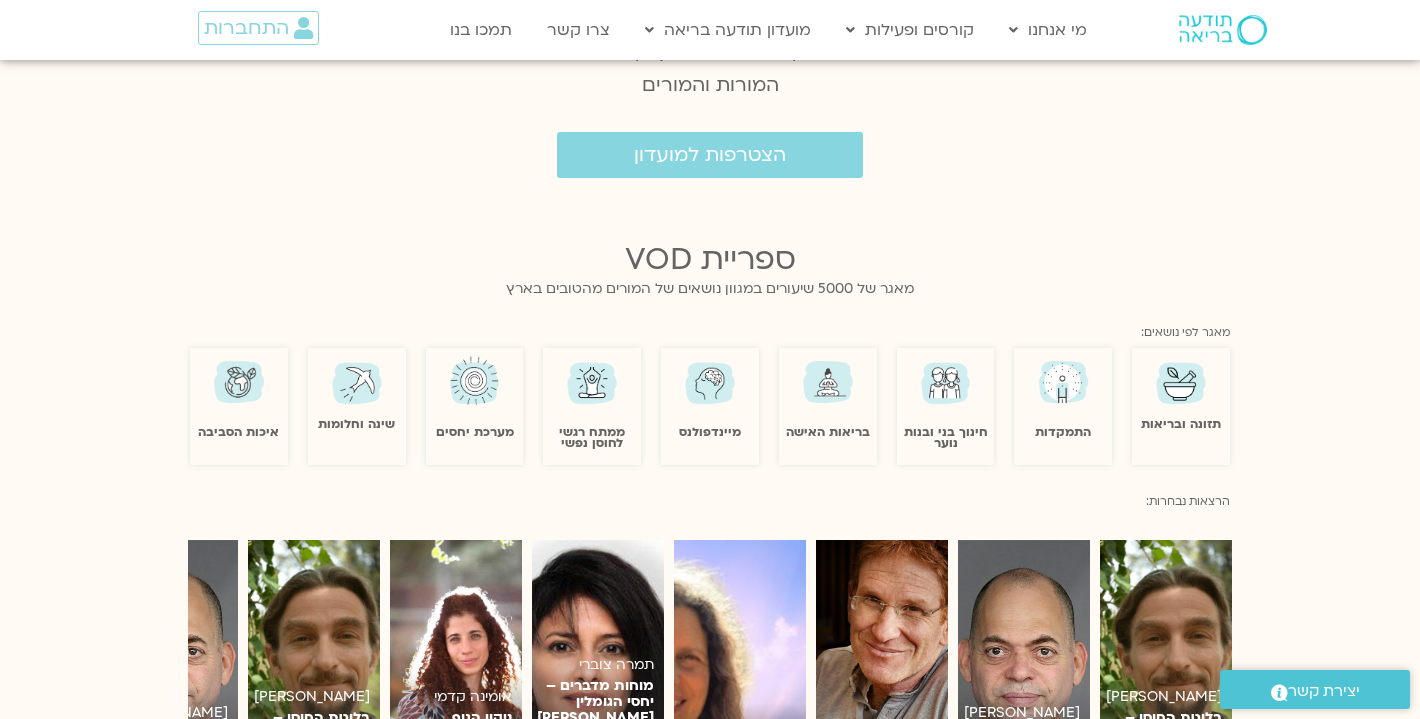 click on "ספריית VOD" at bounding box center [710, 259] 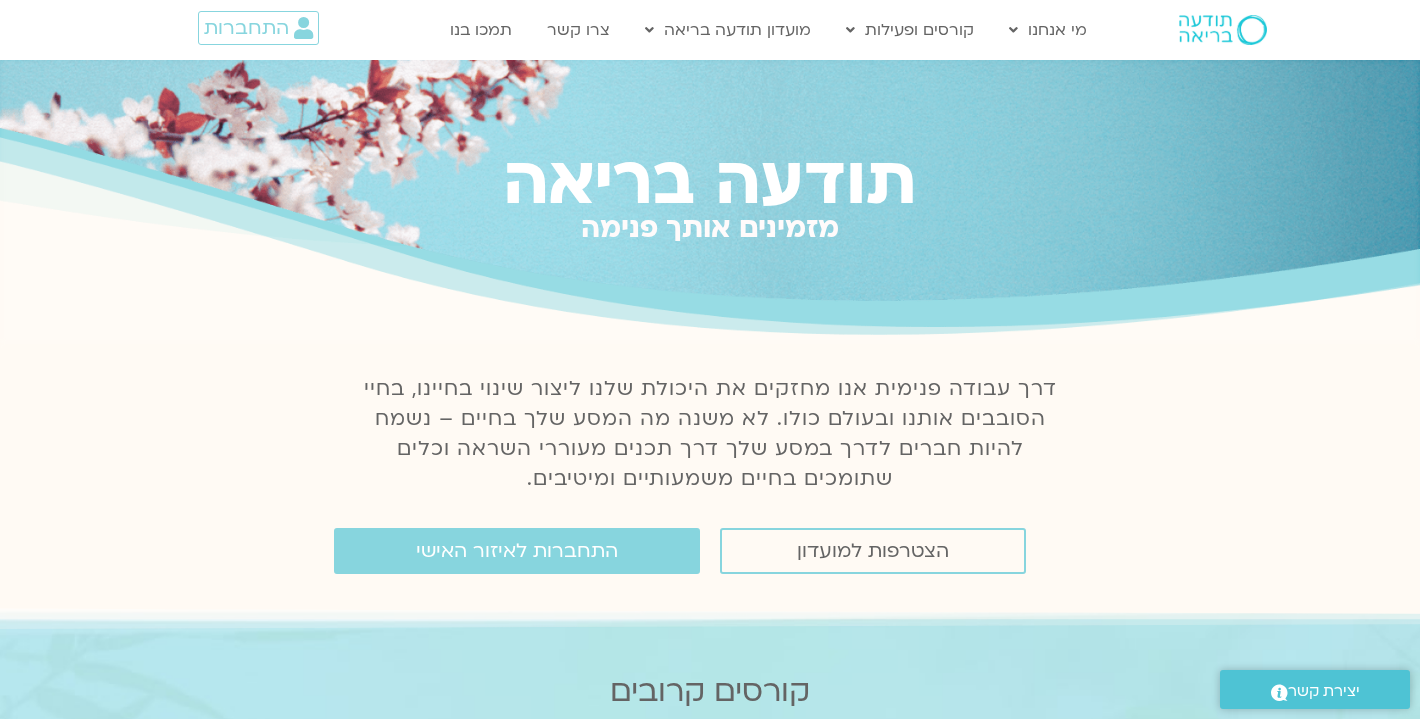 scroll, scrollTop: 0, scrollLeft: 0, axis: both 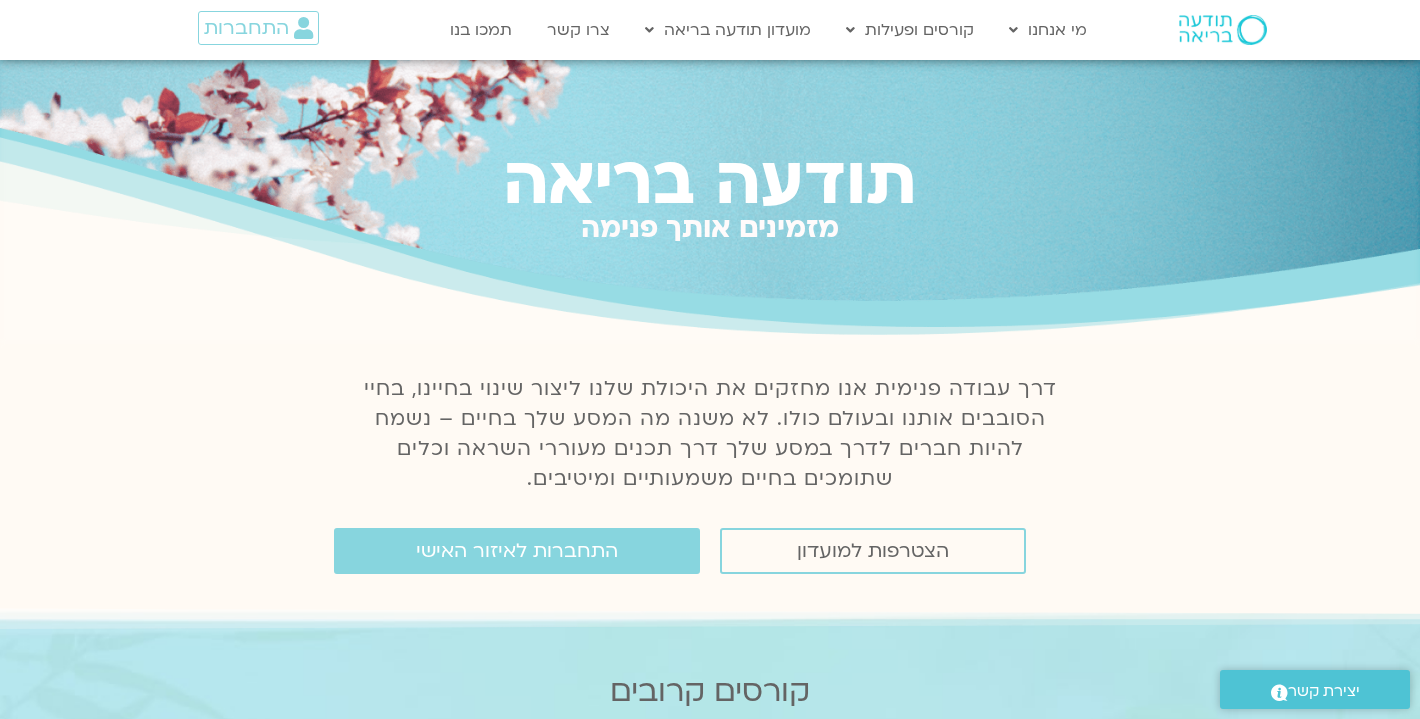 click on "תודעה  בריאה
מזמינים אותך פנימה" at bounding box center [710, 202] 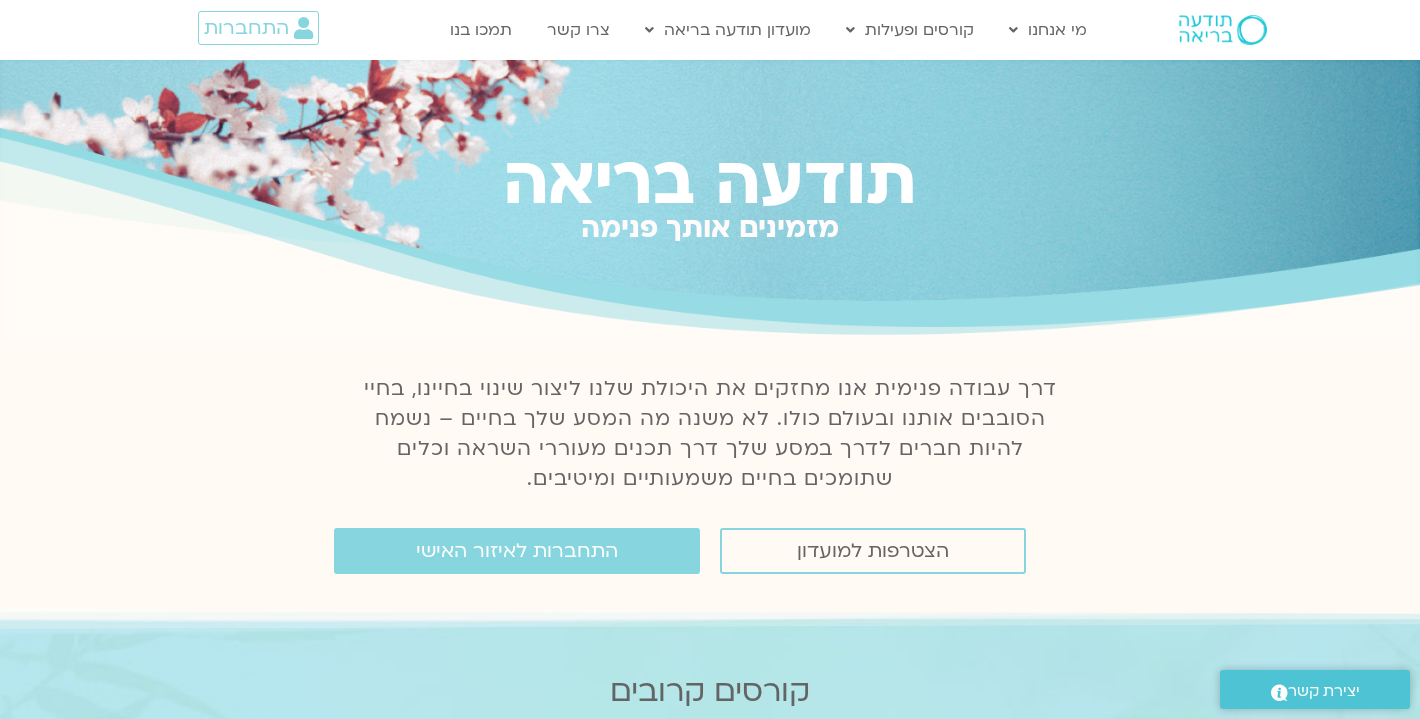scroll, scrollTop: 0, scrollLeft: 0, axis: both 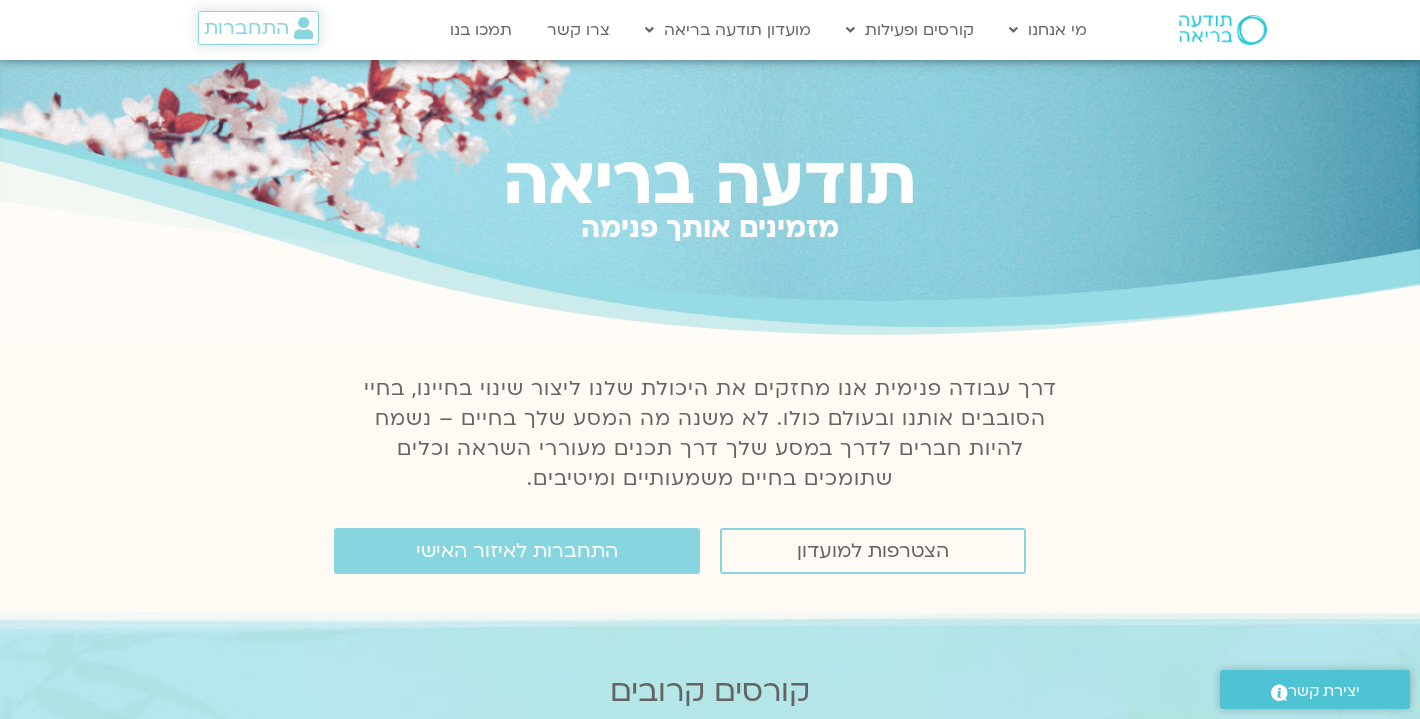 click on "התחברות" at bounding box center (246, 28) 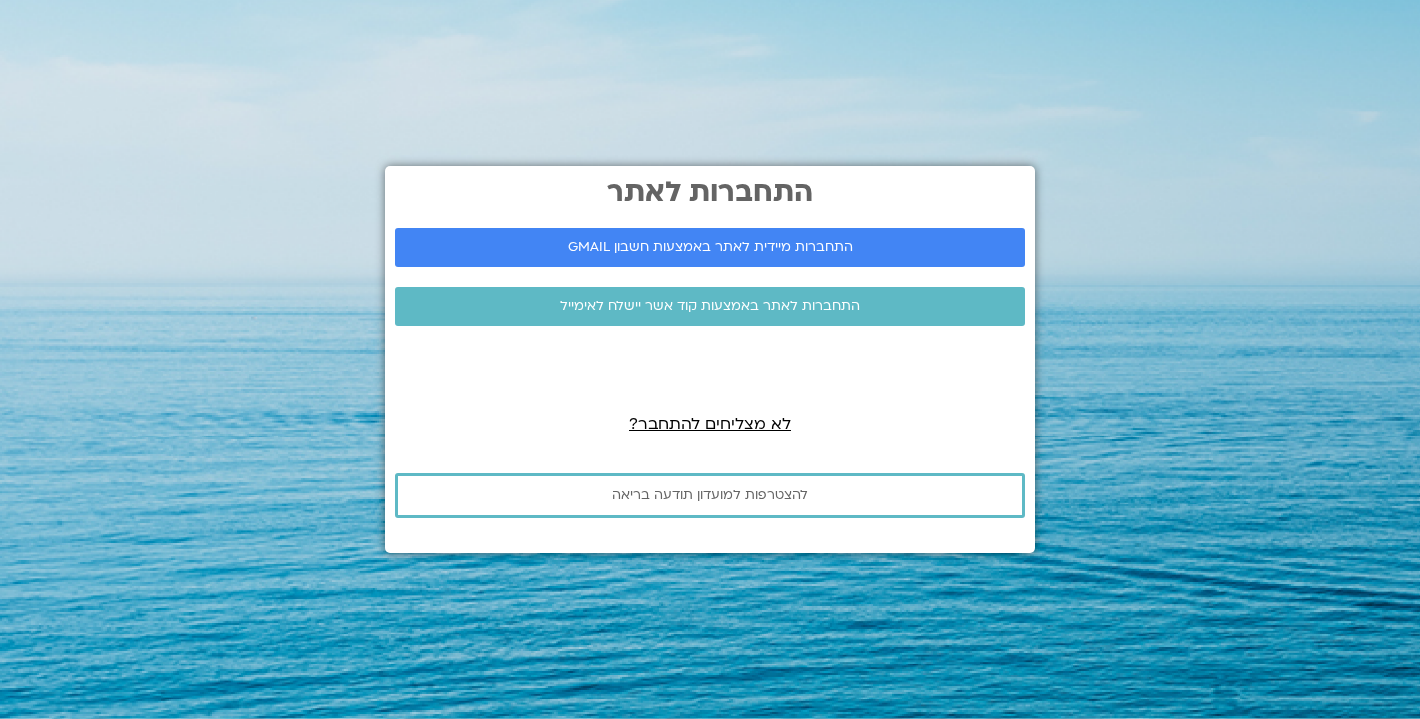 scroll, scrollTop: 0, scrollLeft: 0, axis: both 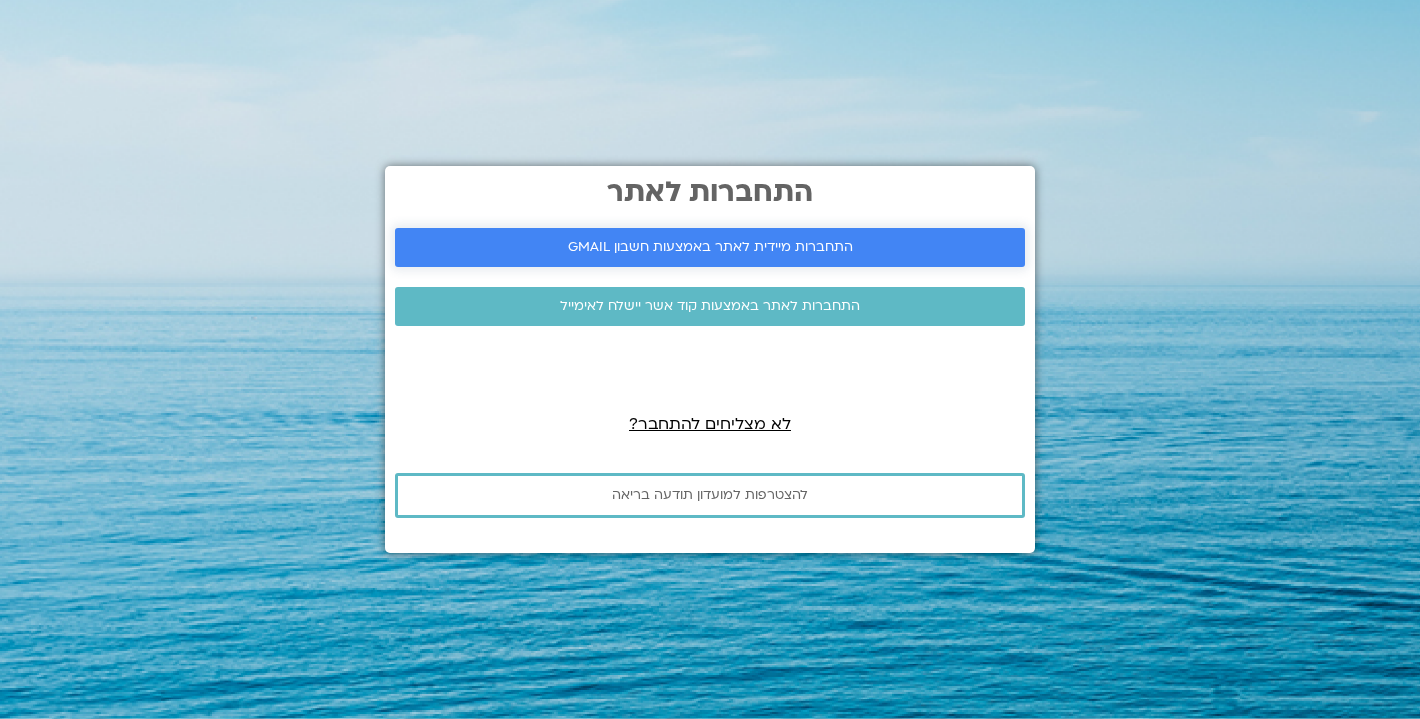 click on "התחברות מיידית לאתר באמצעות חשבון GMAIL" at bounding box center (710, 247) 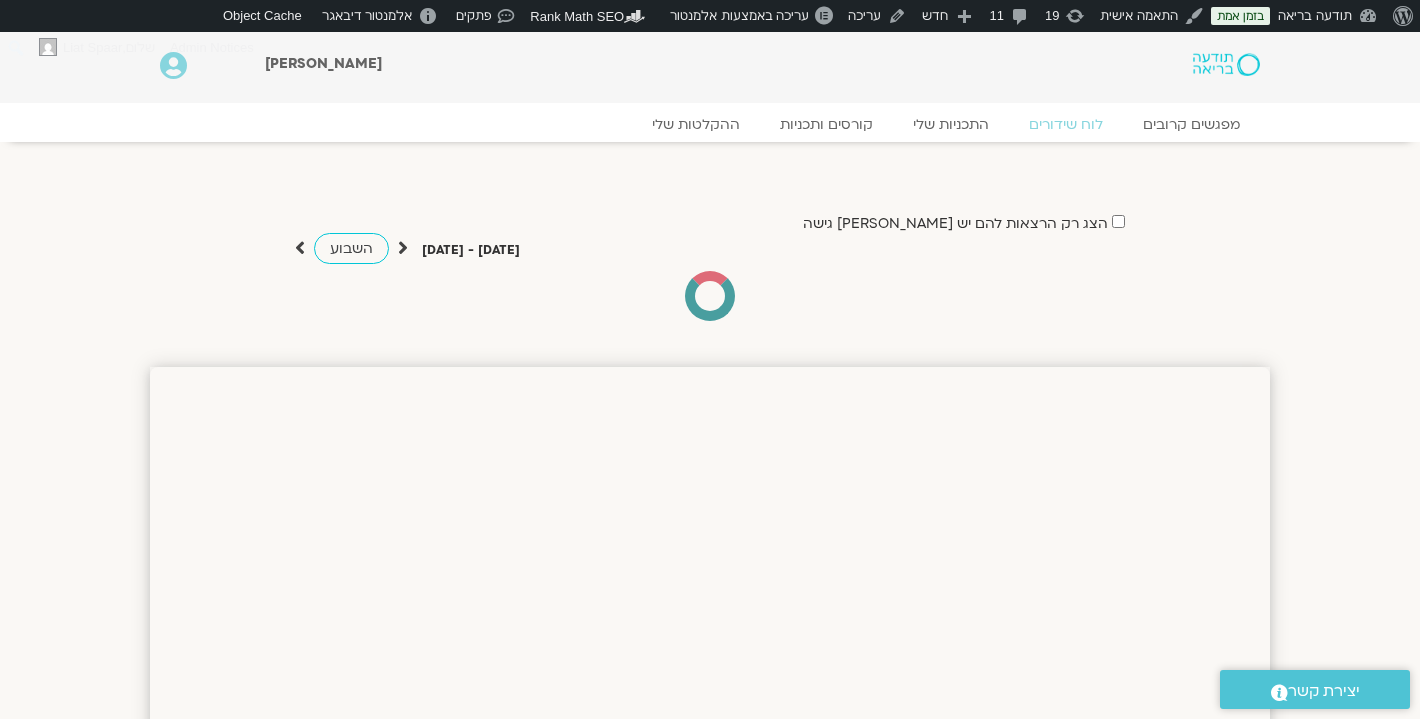 scroll, scrollTop: 0, scrollLeft: 0, axis: both 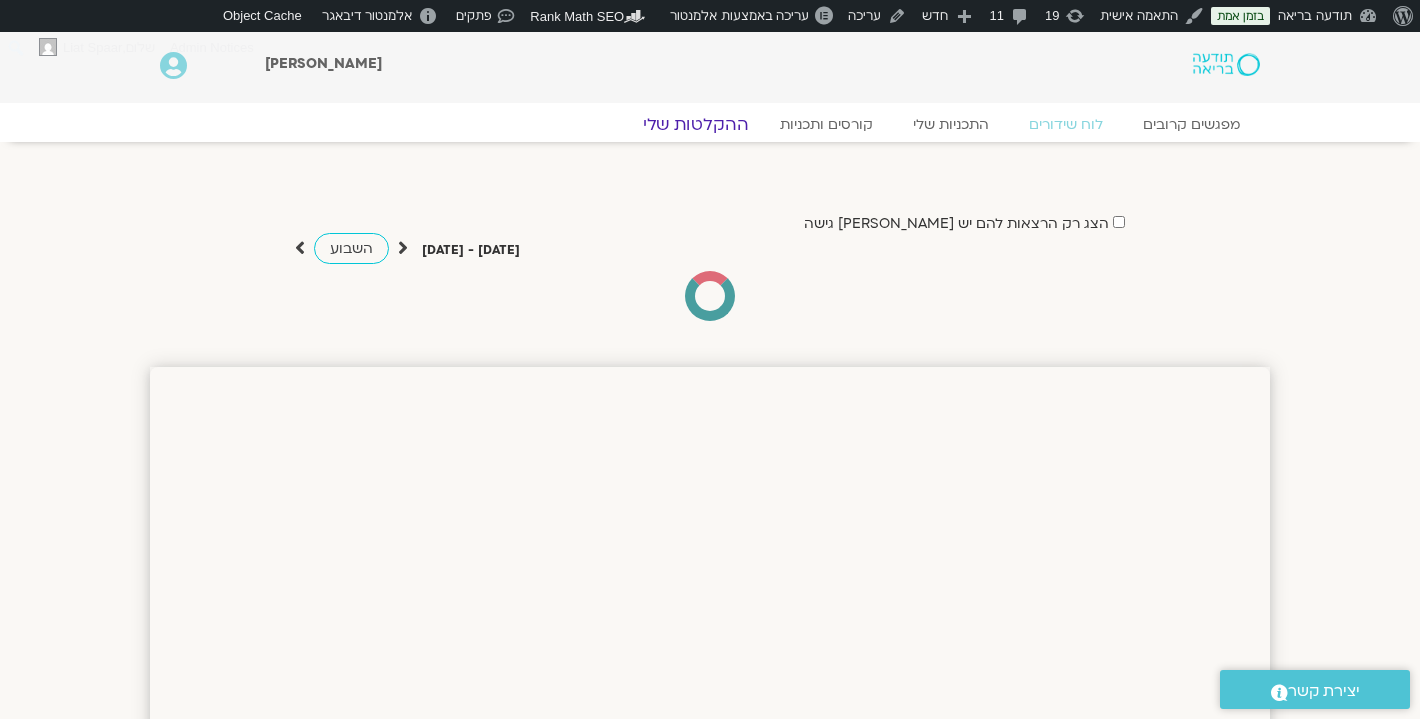click on "ההקלטות שלי" 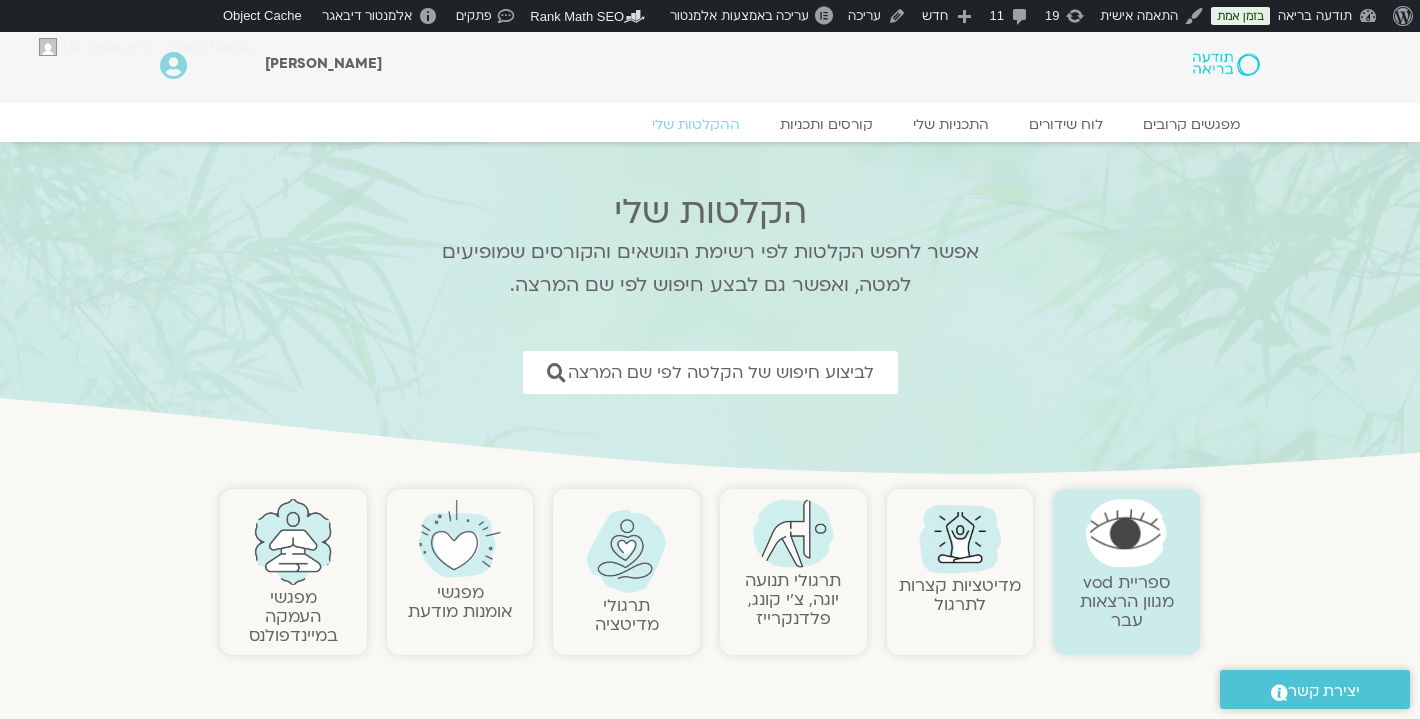 scroll, scrollTop: 0, scrollLeft: 0, axis: both 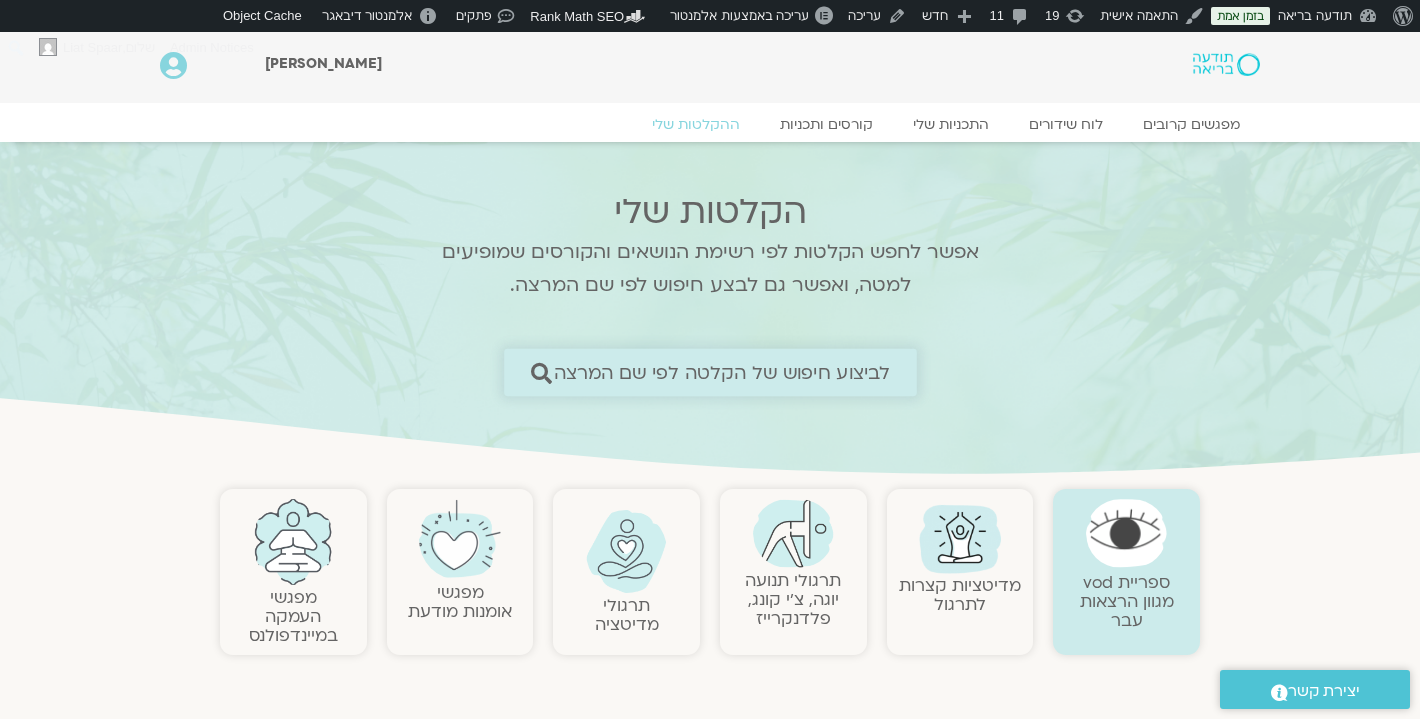 click on "לביצוע חיפוש של הקלטה לפי שם המרצה" at bounding box center (721, 372) 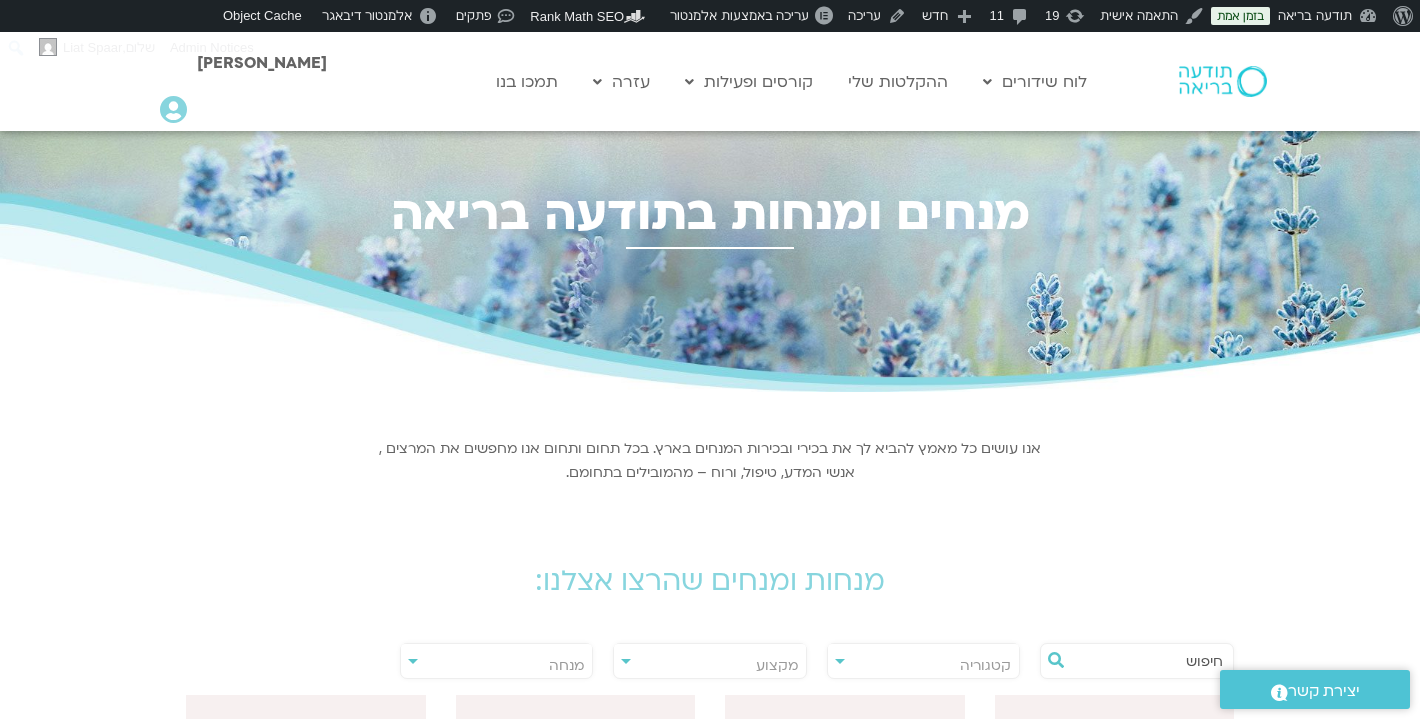 scroll, scrollTop: 0, scrollLeft: 0, axis: both 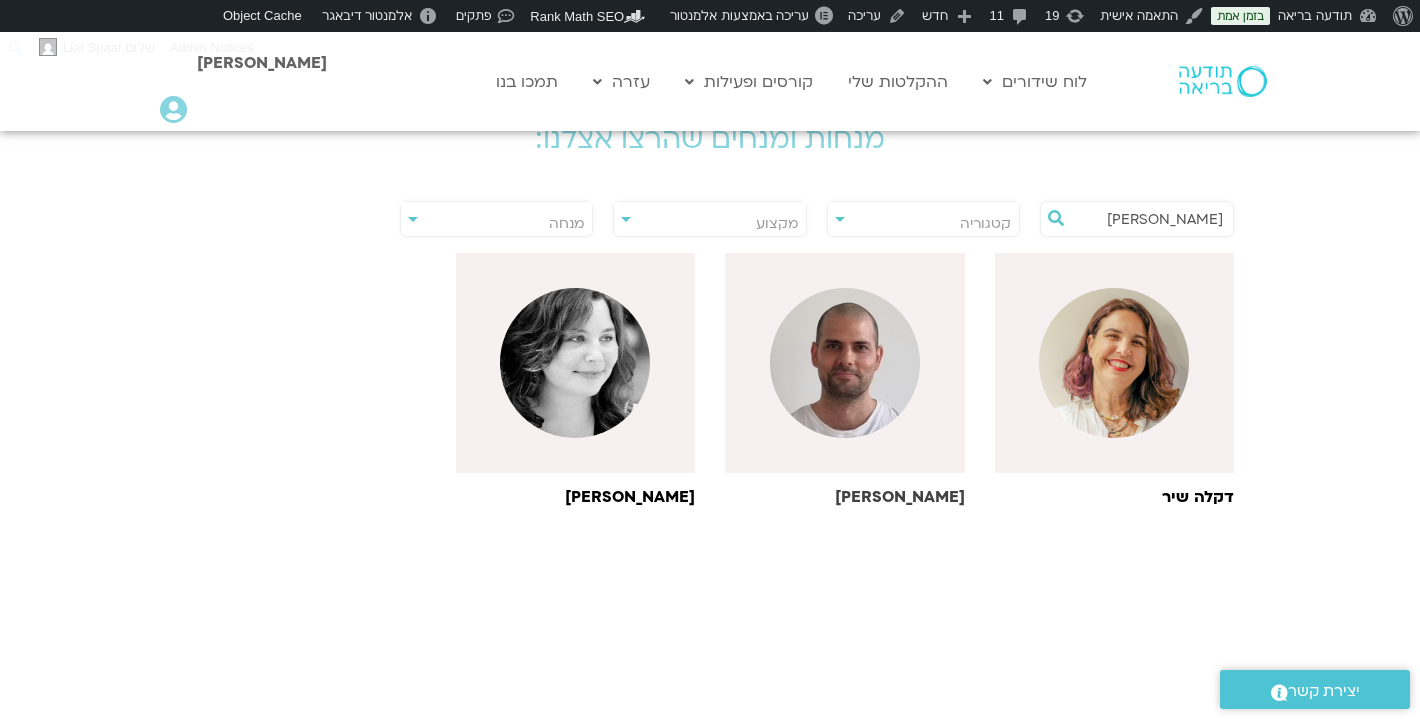 type on "דקל" 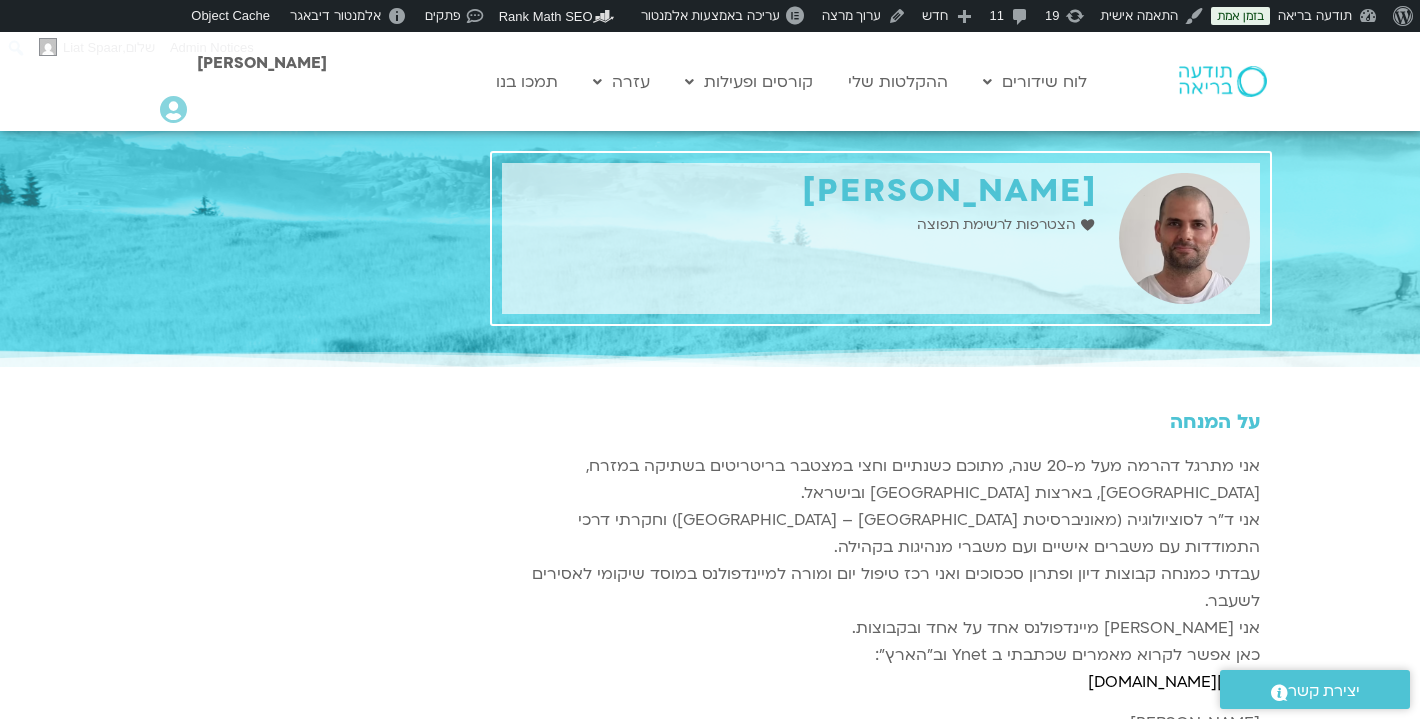 scroll, scrollTop: 0, scrollLeft: 0, axis: both 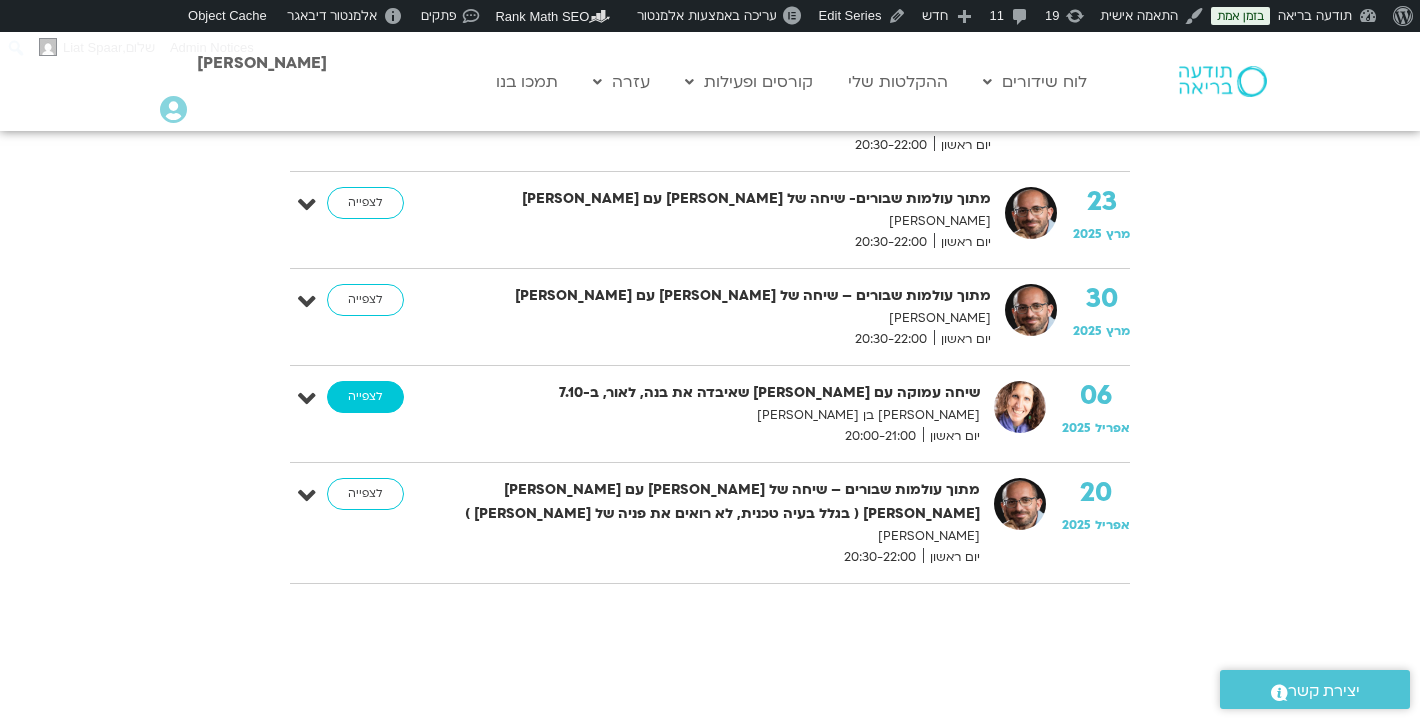 click on "לצפייה" at bounding box center [365, 397] 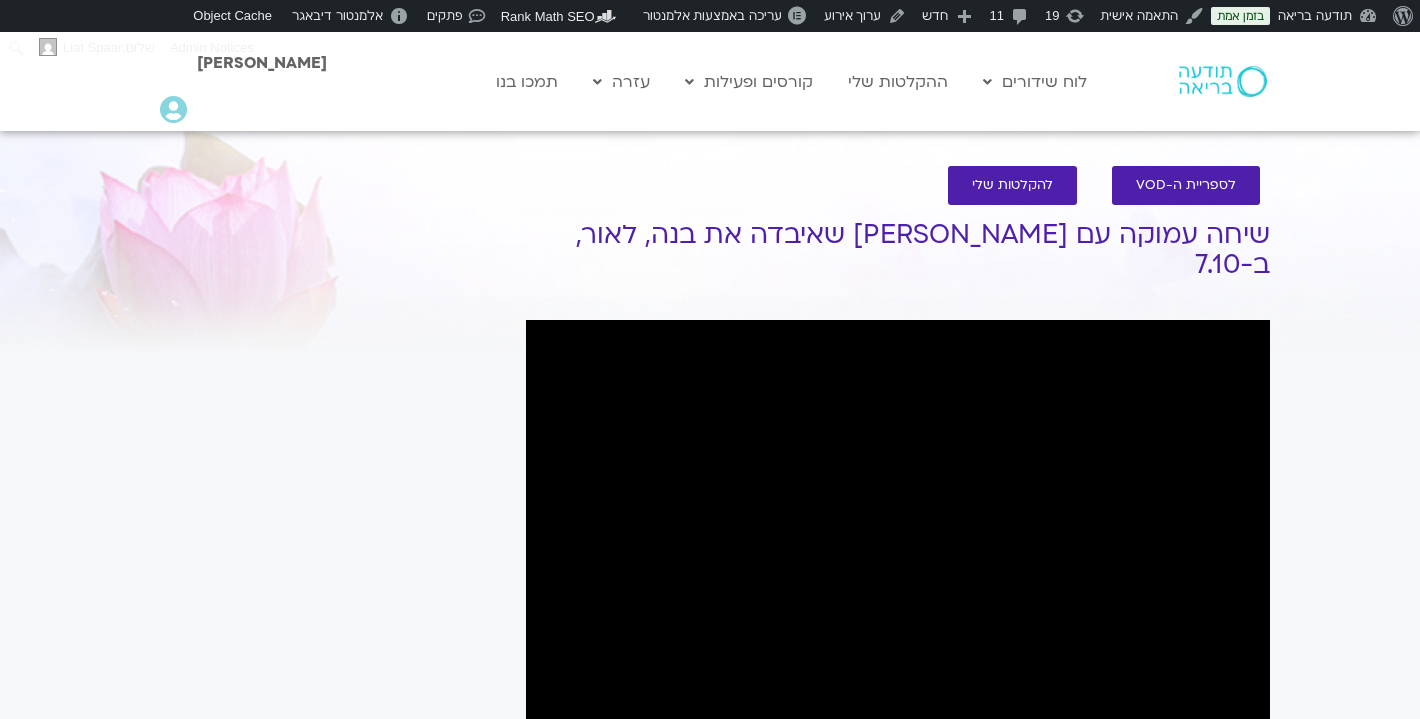 scroll, scrollTop: 0, scrollLeft: 0, axis: both 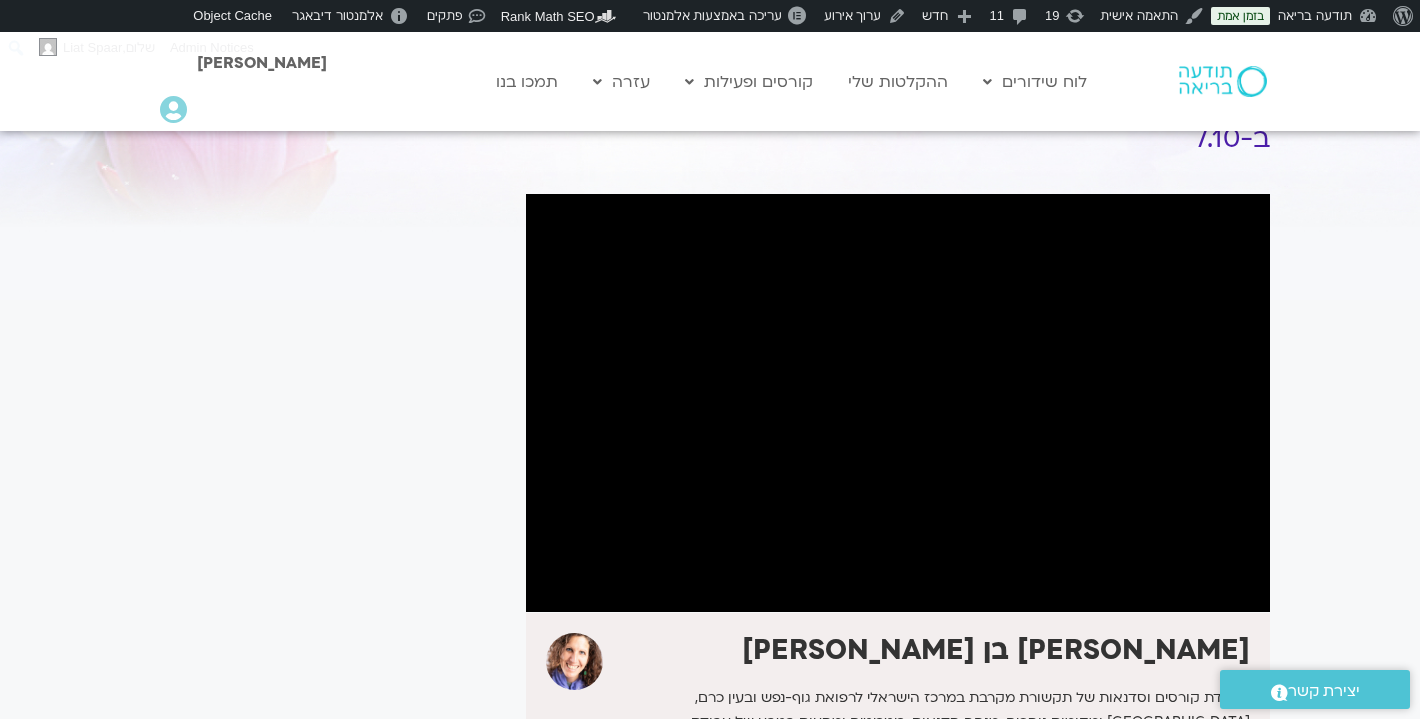 click on "לספריית ה-VOD
להקלטות שלי
שיחה עמוקה עם מיכל הלב שאיבדה את בנה, לאור, ב-7.10
שאנייה כהן בן חיים
‭+972 (0) 52-2316157
הצטרפות לרשימת תפוצה
לינק תרומה  למורה" at bounding box center [710, 537] 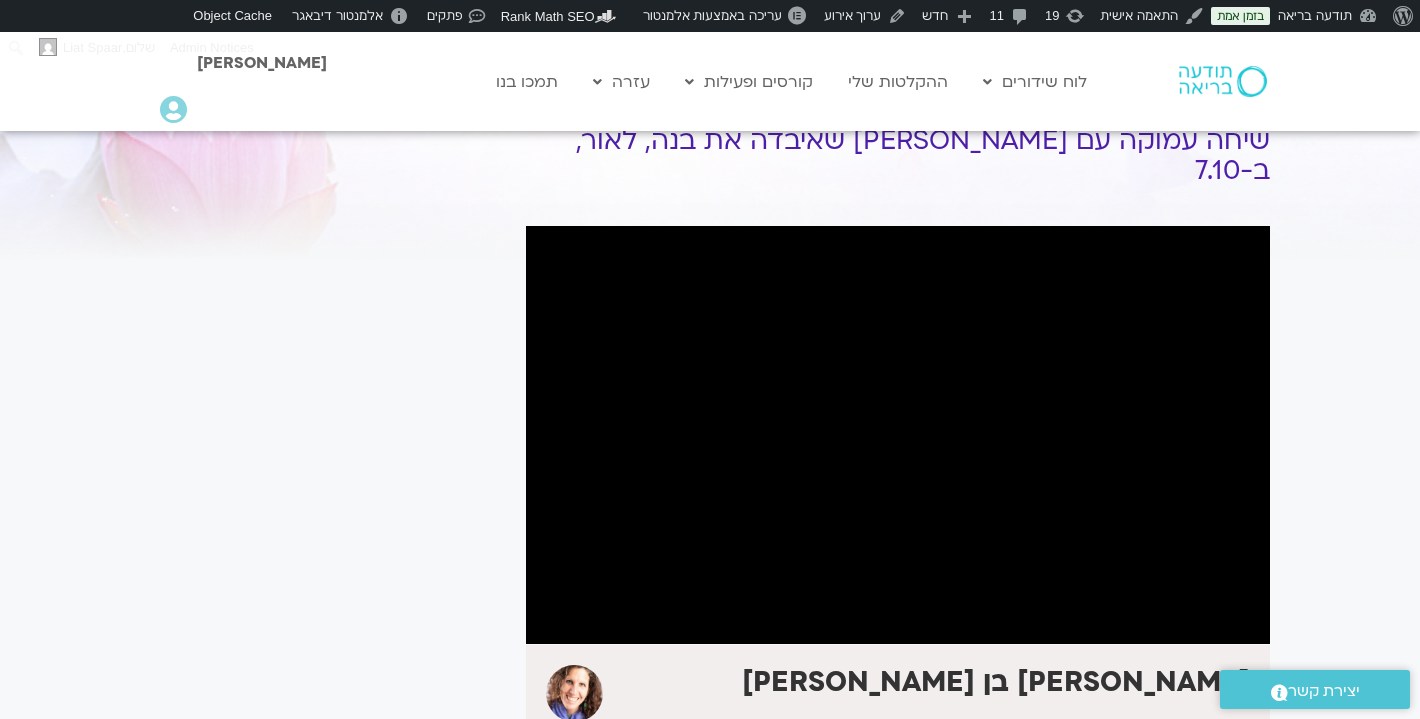 scroll, scrollTop: 83, scrollLeft: 0, axis: vertical 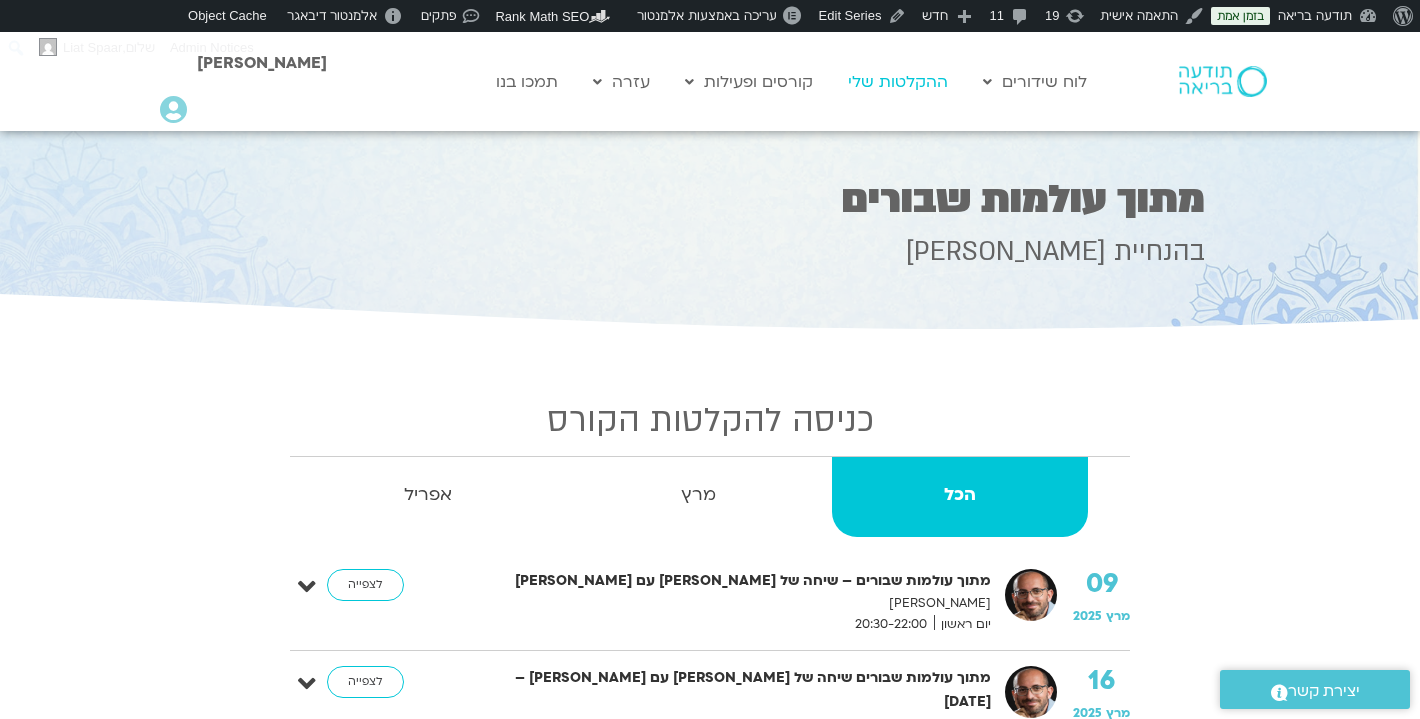 click on "ההקלטות שלי" at bounding box center [898, 82] 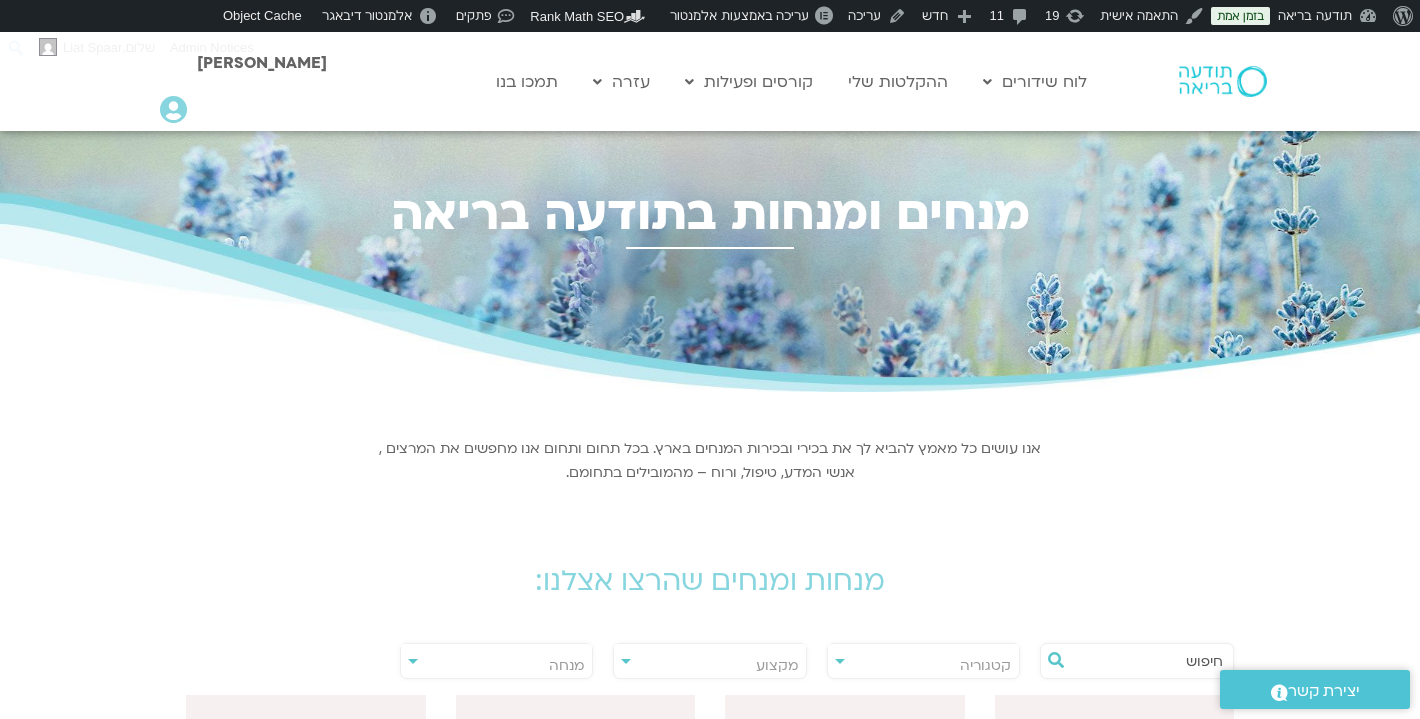 scroll, scrollTop: 0, scrollLeft: 0, axis: both 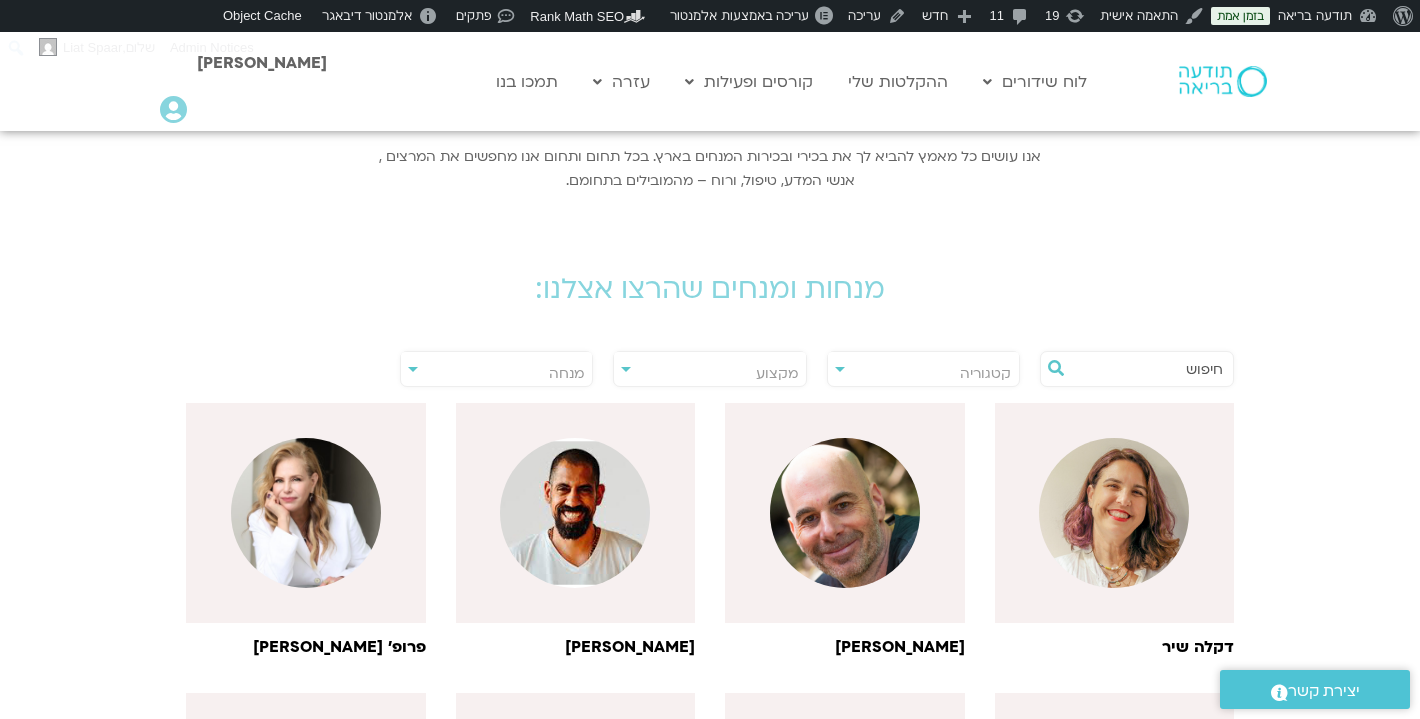 click at bounding box center [1147, 369] 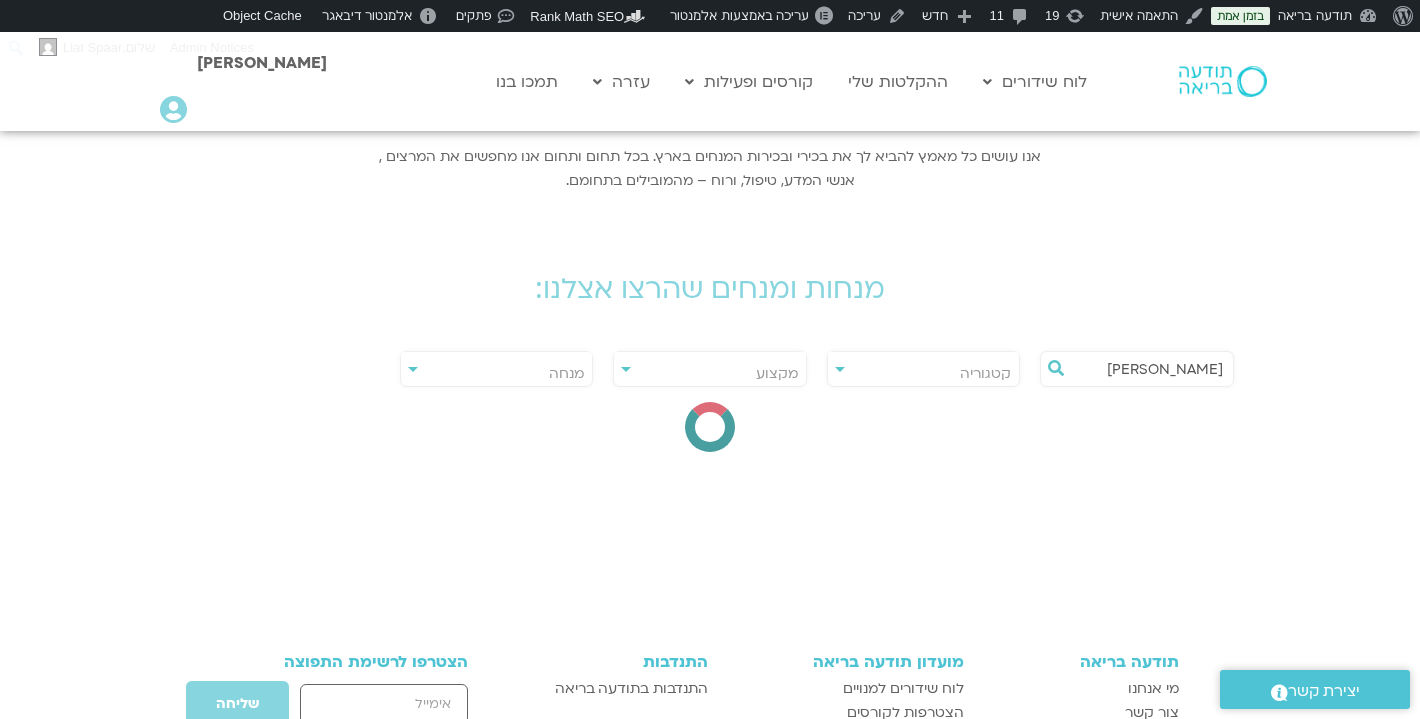 type on "דקל" 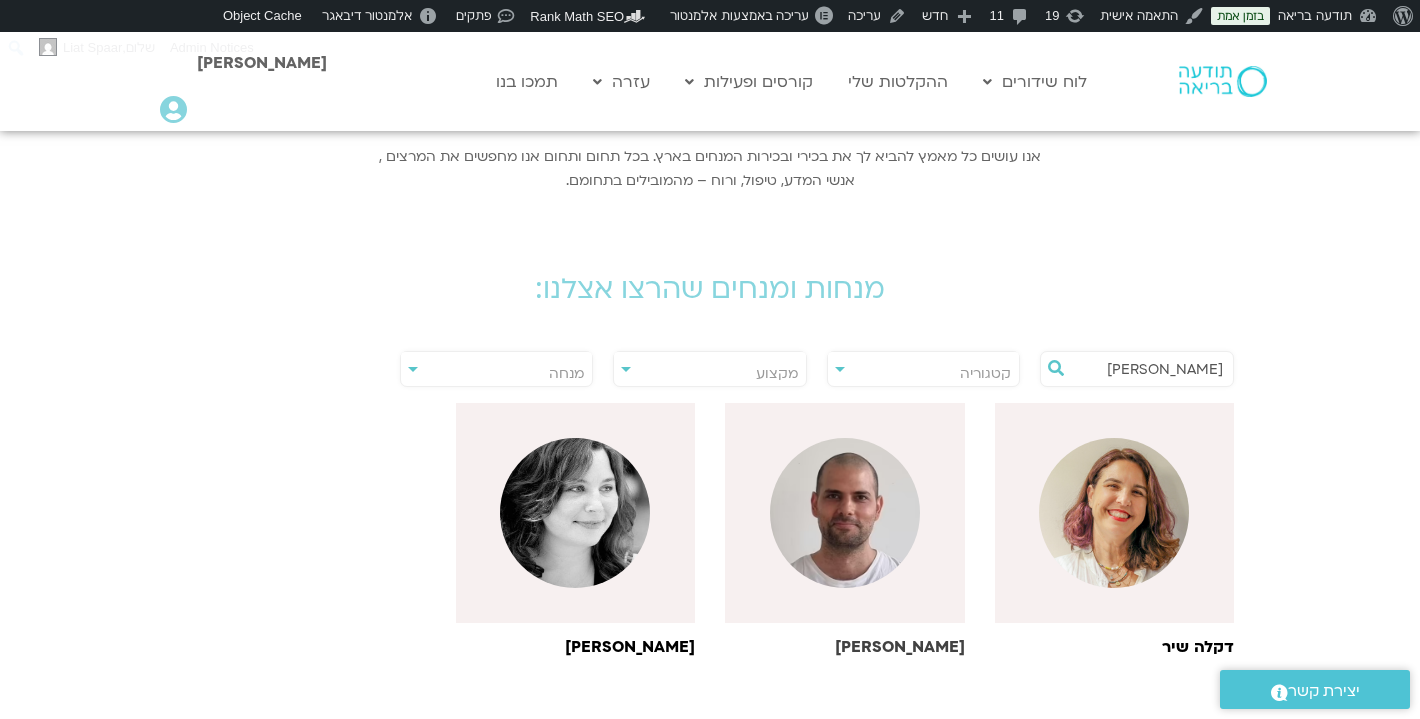 click at bounding box center (845, 513) 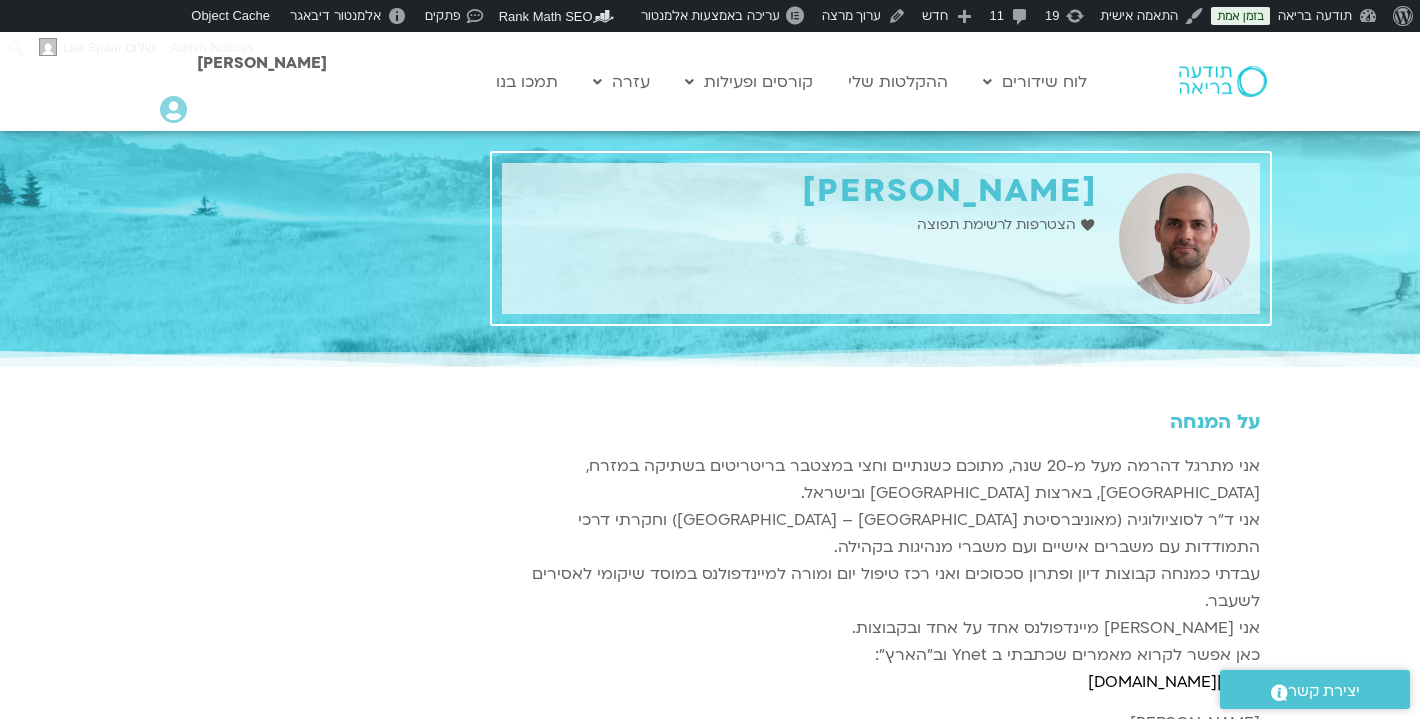 scroll, scrollTop: 0, scrollLeft: 0, axis: both 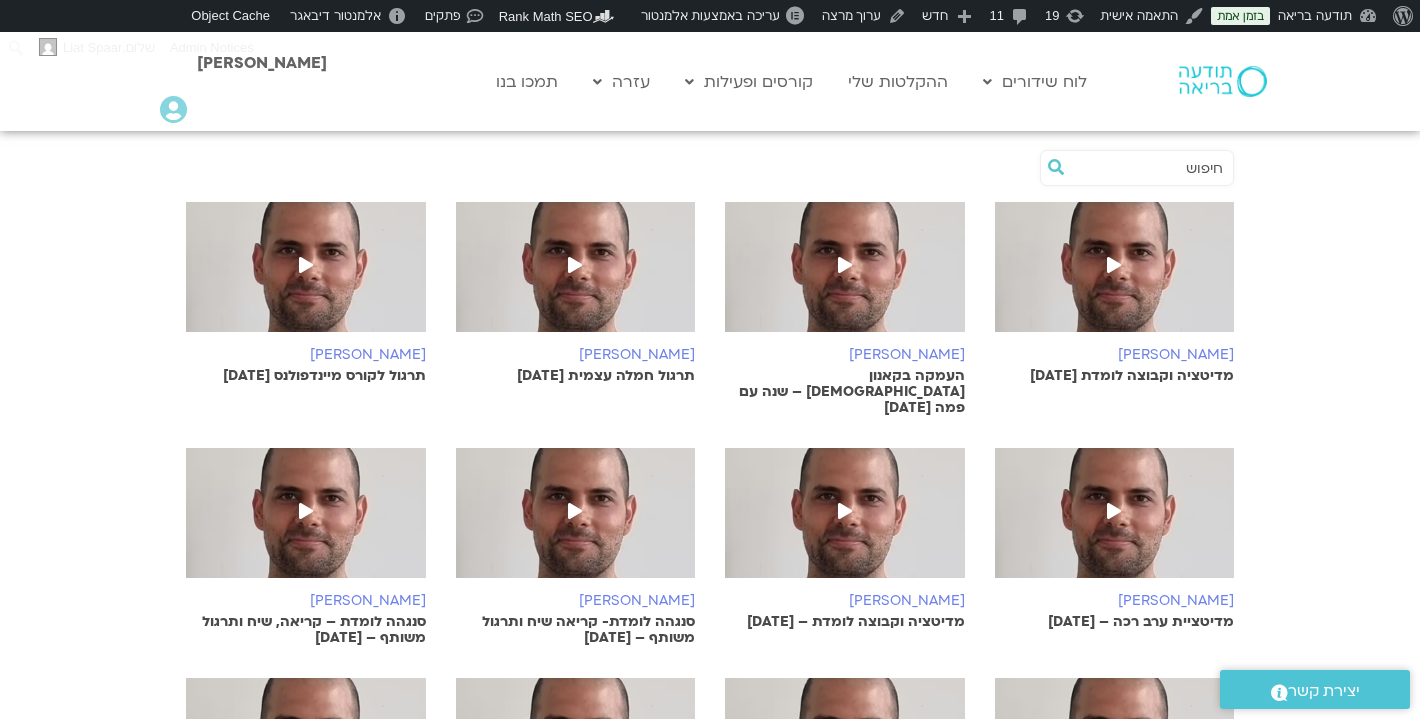 click at bounding box center [575, 513] 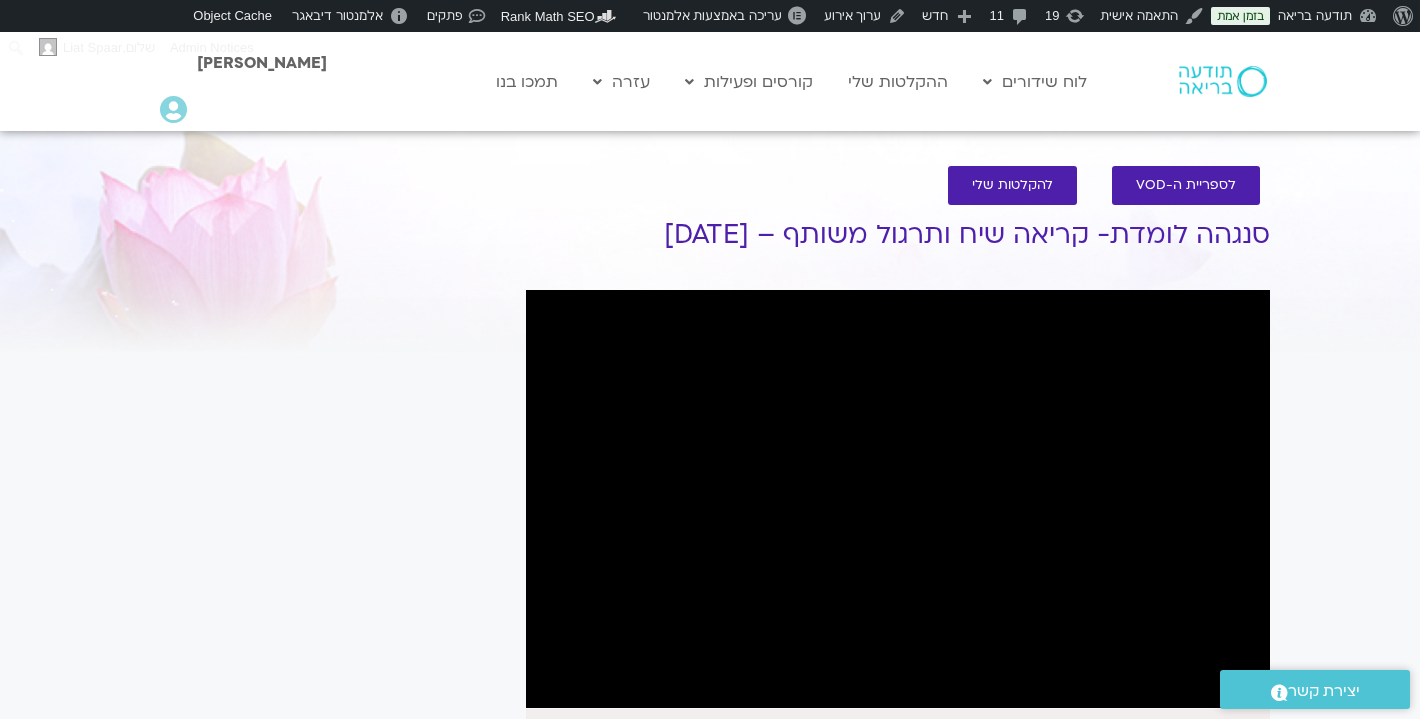 scroll, scrollTop: 0, scrollLeft: 0, axis: both 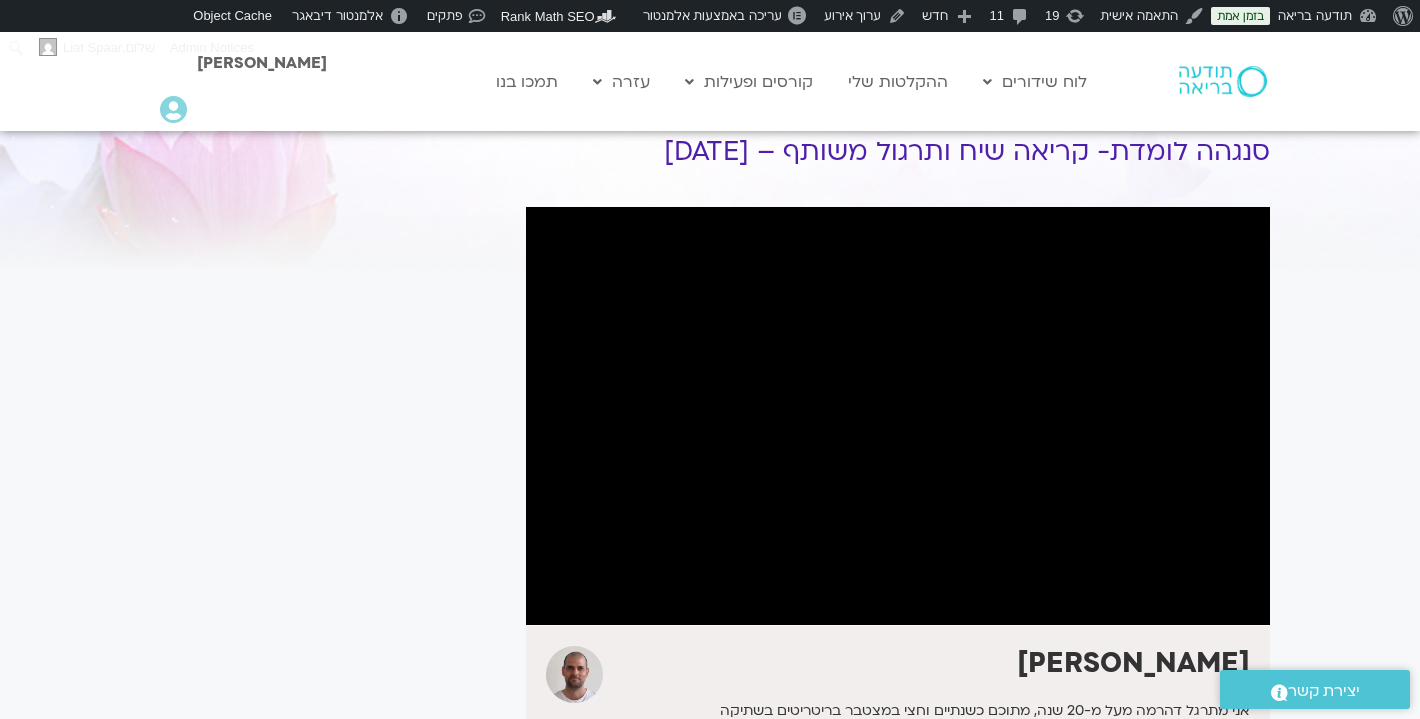 click on "It seems we can't find what you're looking for.
It seems we can't find what you're looking for." at bounding box center (328, 614) 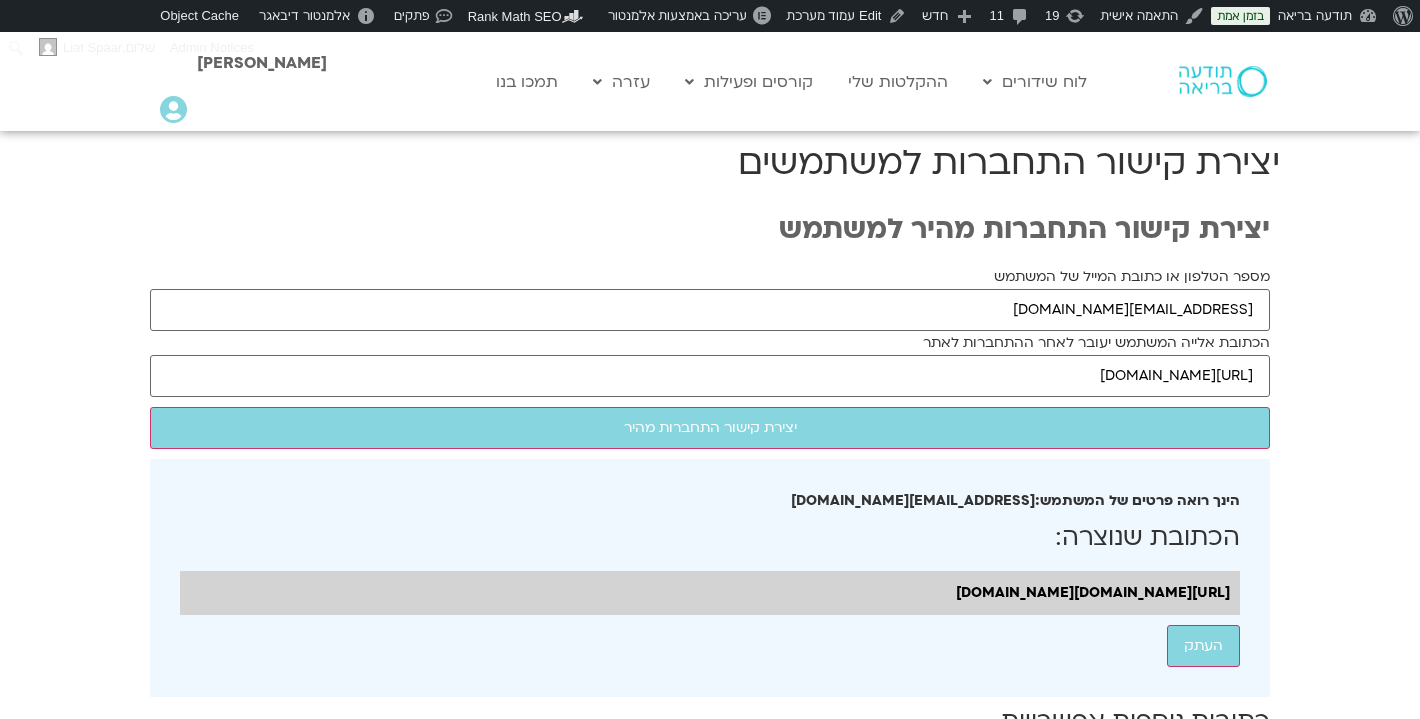 scroll, scrollTop: 0, scrollLeft: 0, axis: both 